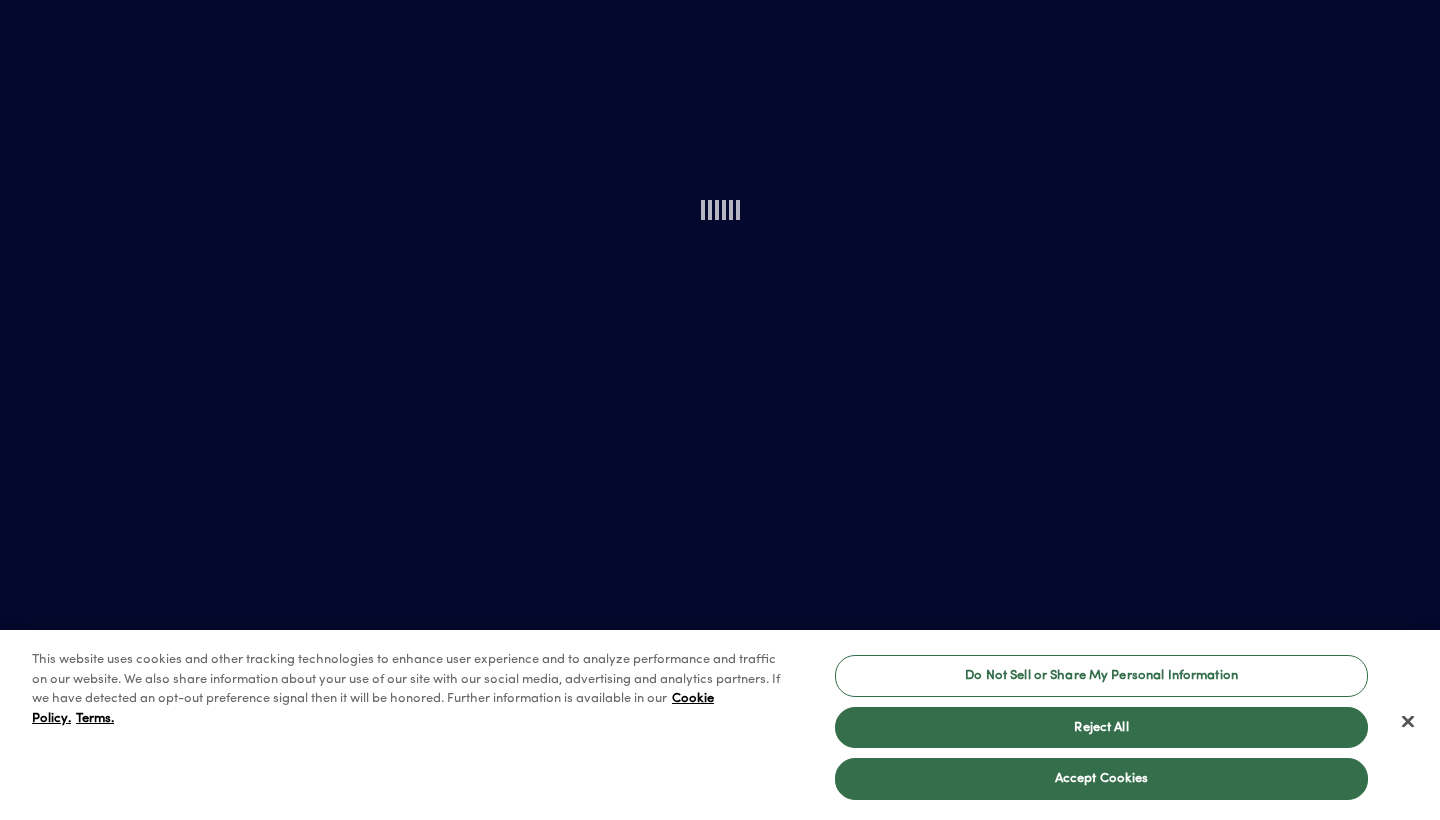 scroll, scrollTop: 0, scrollLeft: 0, axis: both 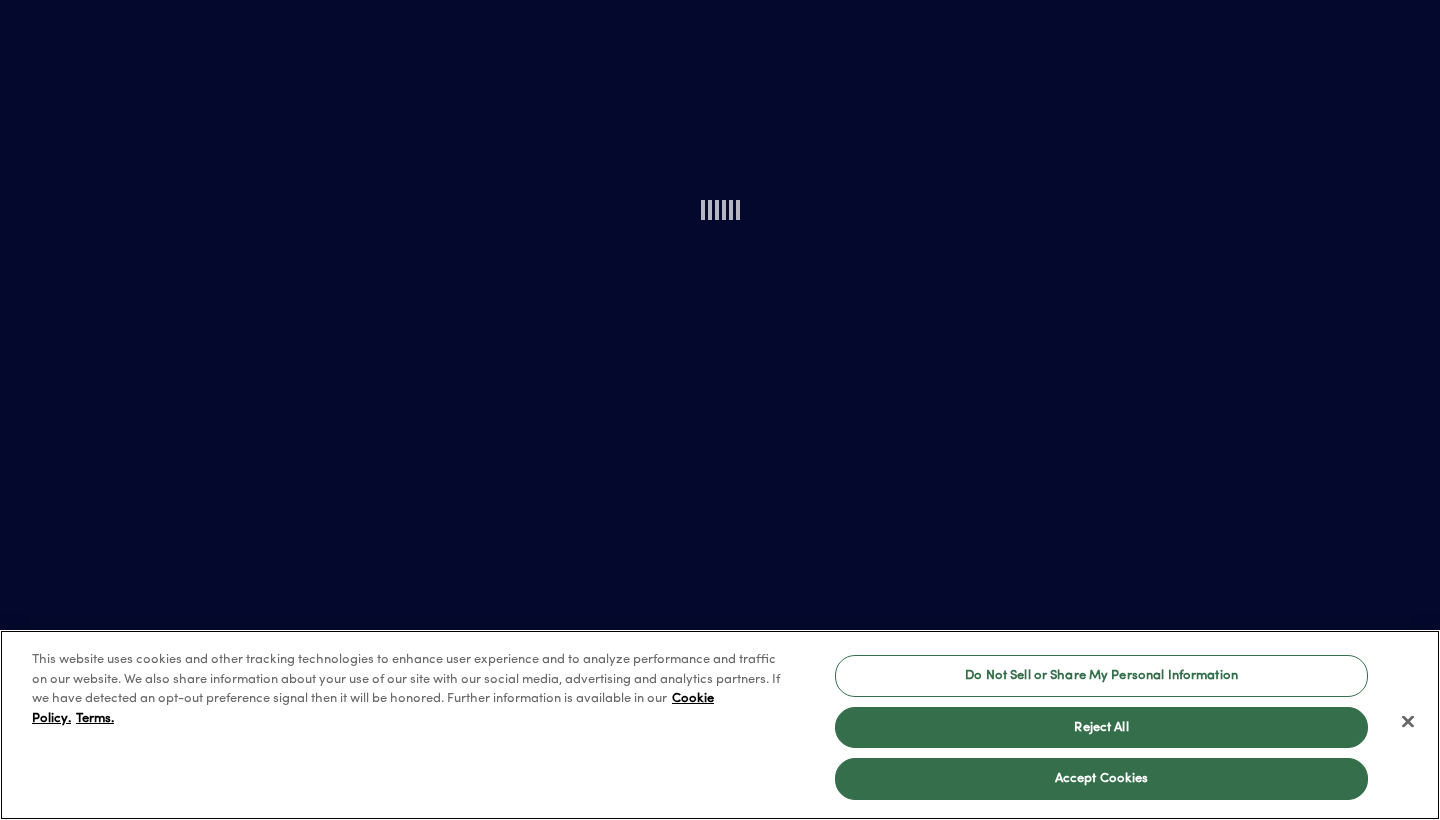 click at bounding box center [1408, 722] 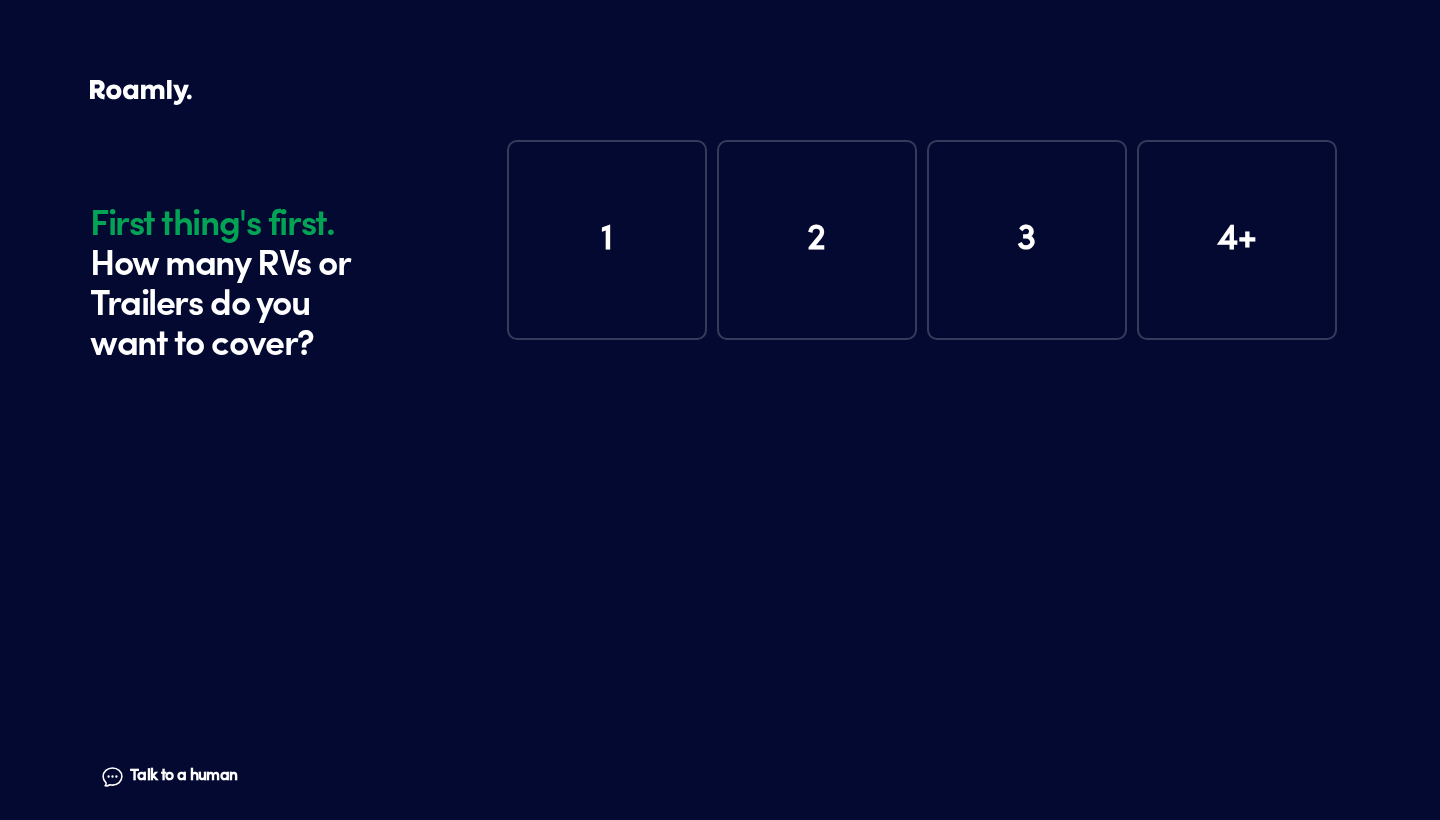 click on "1" at bounding box center [607, 240] 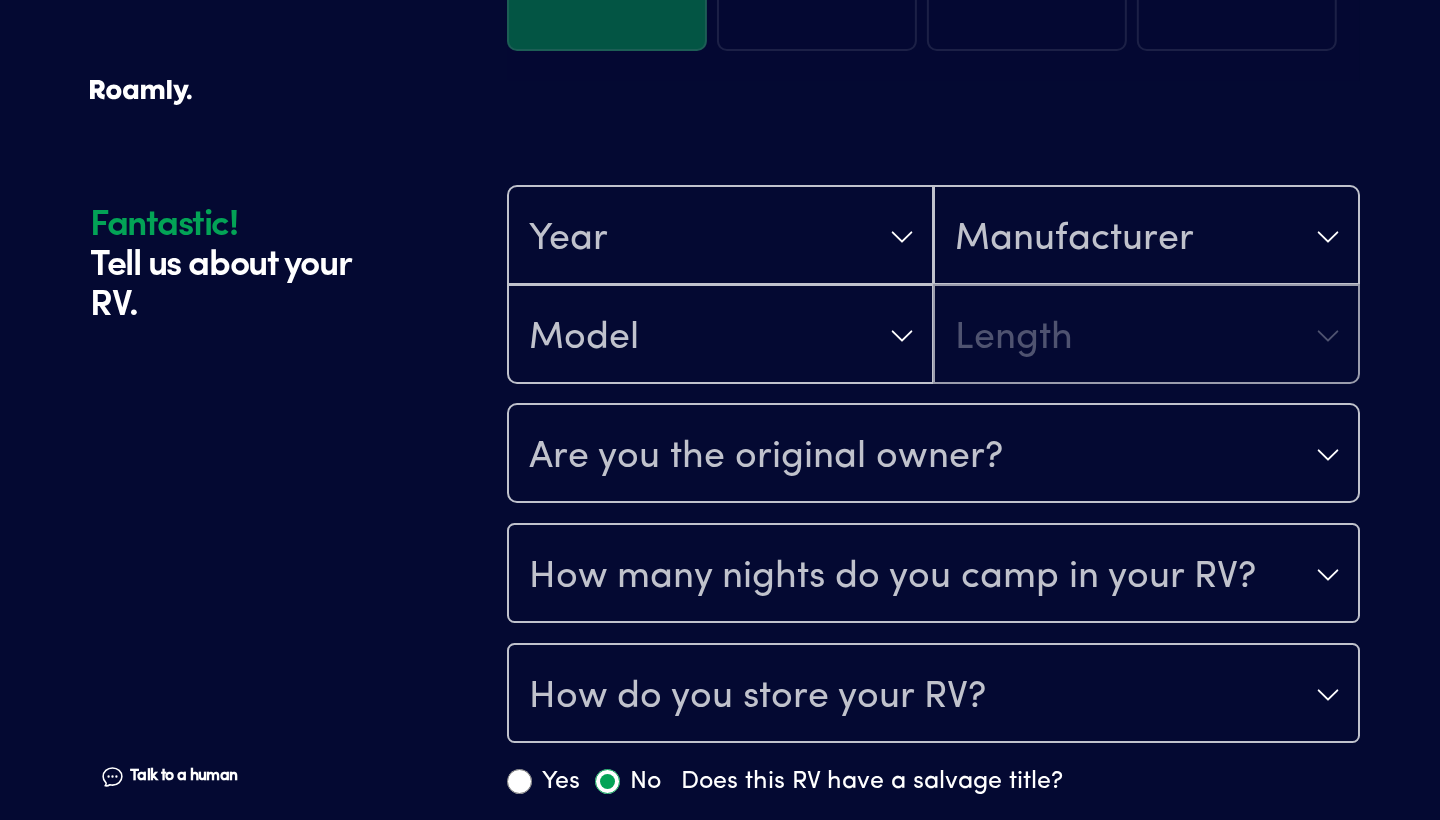 scroll, scrollTop: 390, scrollLeft: 0, axis: vertical 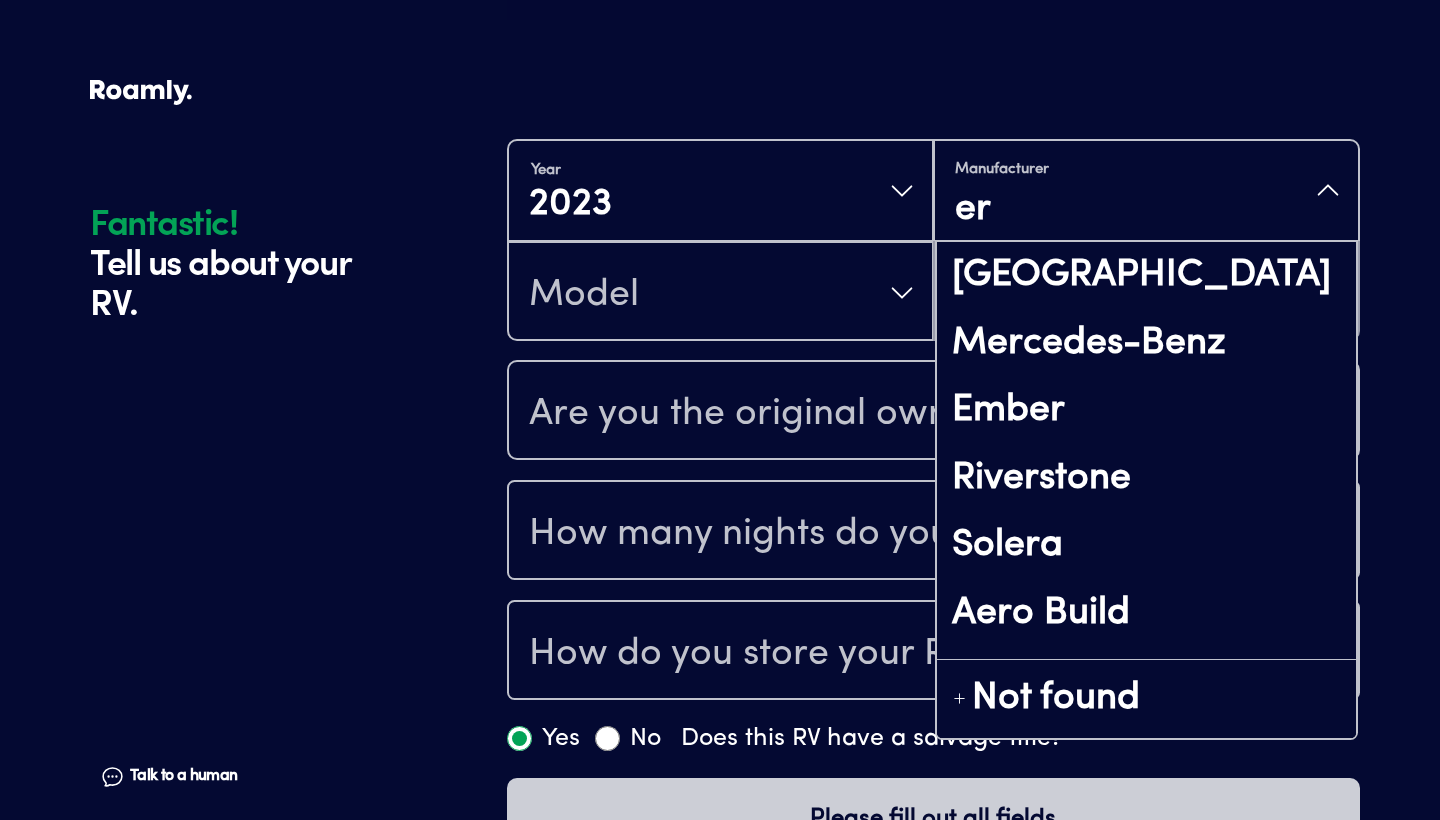 type on "e" 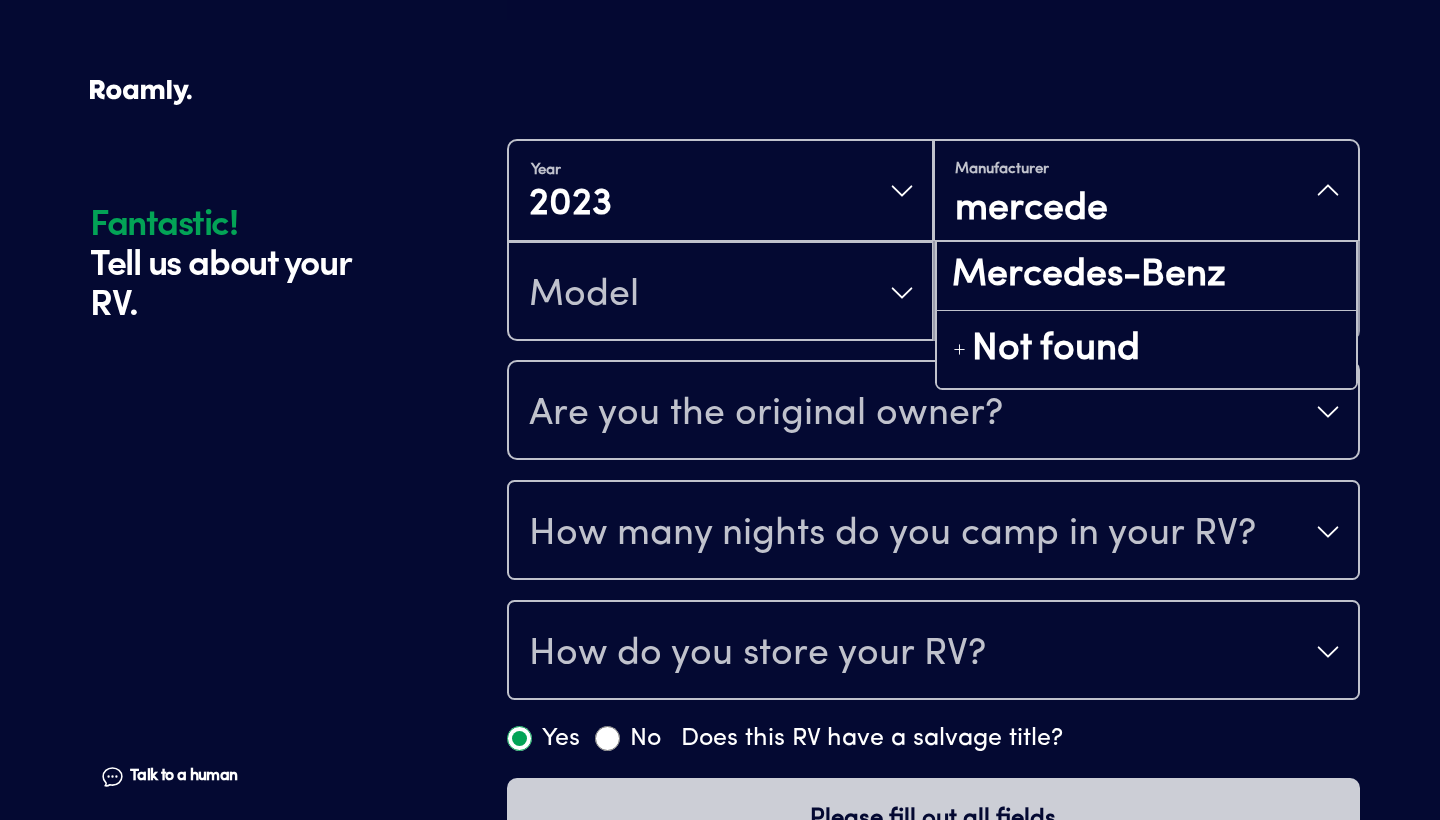 type on "mercedes" 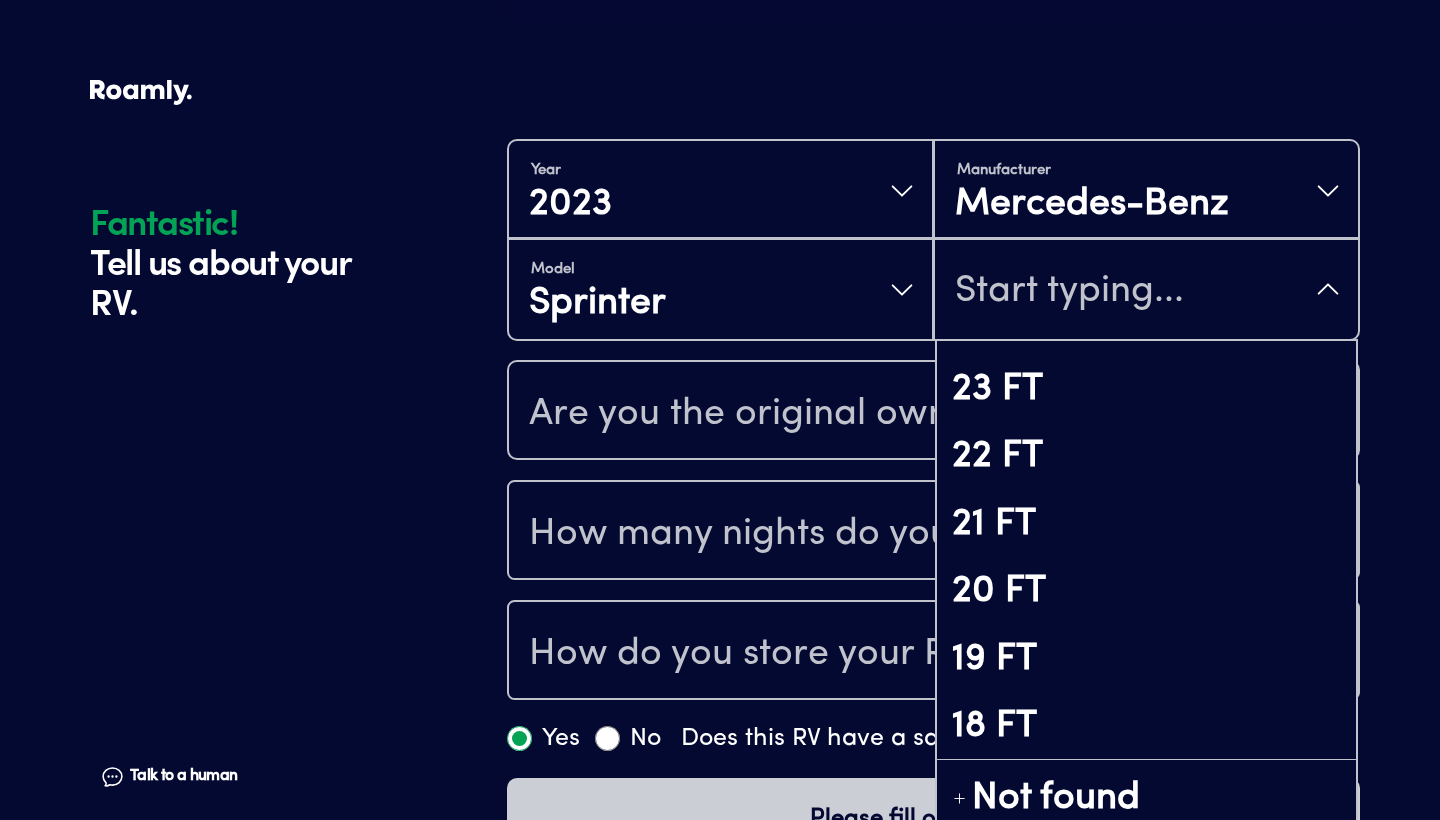 scroll, scrollTop: 51, scrollLeft: 0, axis: vertical 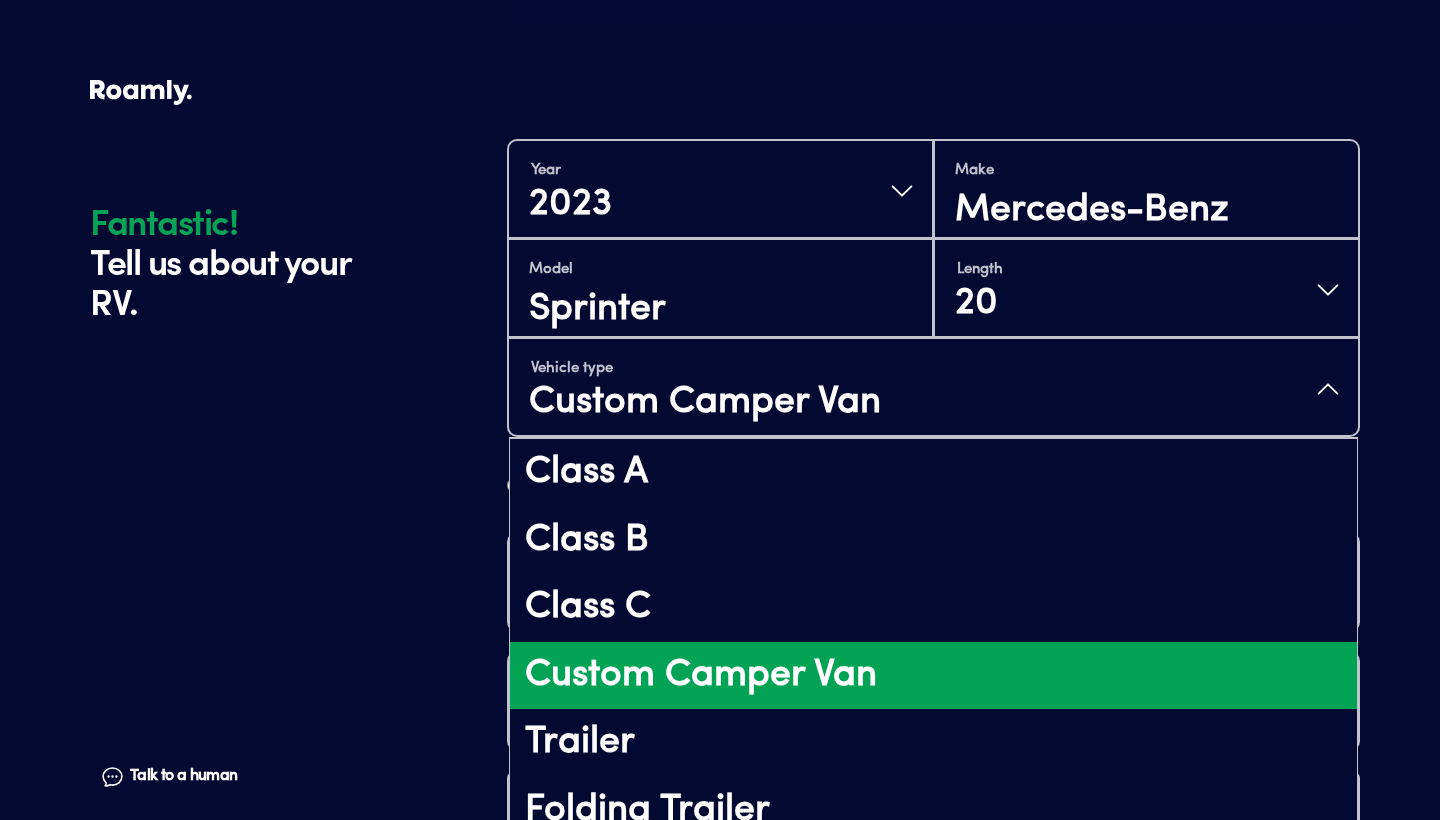 click on "Custom Camper Van" at bounding box center [705, 403] 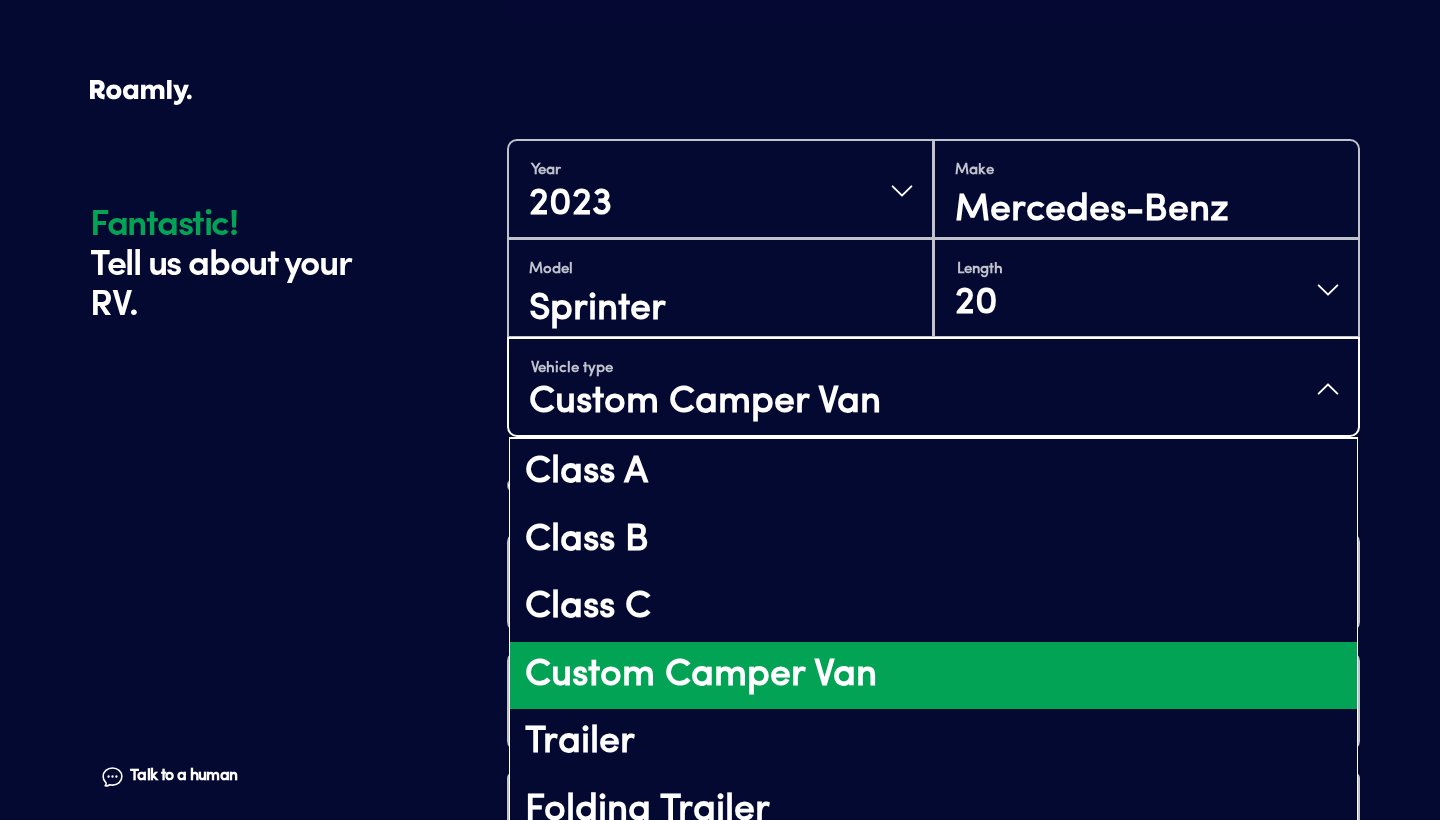 click on "Fantastic! Tell us about your RV. Talk to a human Chat 1 2 3 4+ Edit How many RVs or Trailers do you want to cover? Fantastic! Tell us about your RV. Talk to a human Chat Year [DATE] Make Mercedes-Benz Model Sprinter Length 20 Vehicle type Custom Camper Van Class A Class B Class C Custom Camper Van Trailer Folding Trailer Fifth-wheel Utility Trailer Passenger Vehicle Tow Vehicle Converted Bus/Trailer/Truck Passenger Van Truck Camper (camper only) Horse Trailer Yes No Does your camper van include both a sleeping area and at least one of: a stove top, bathroom area or refrigerator? Are you the original owner? How many nights do you camp in your RV? How do you store your RV? Yes No Does this RV have a salvage title? Please fill out all fields" at bounding box center (720, 395) 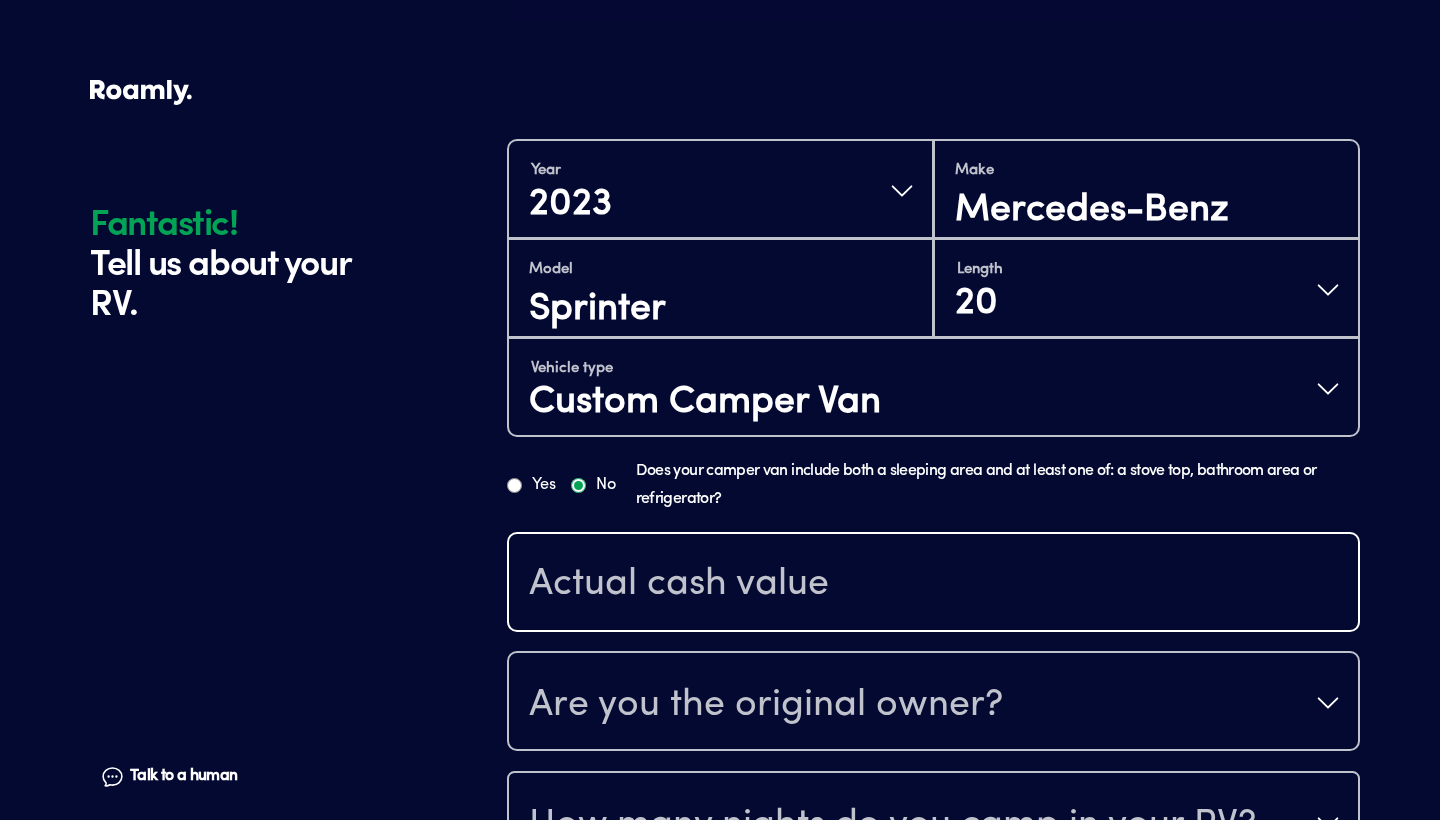 click at bounding box center [933, 584] 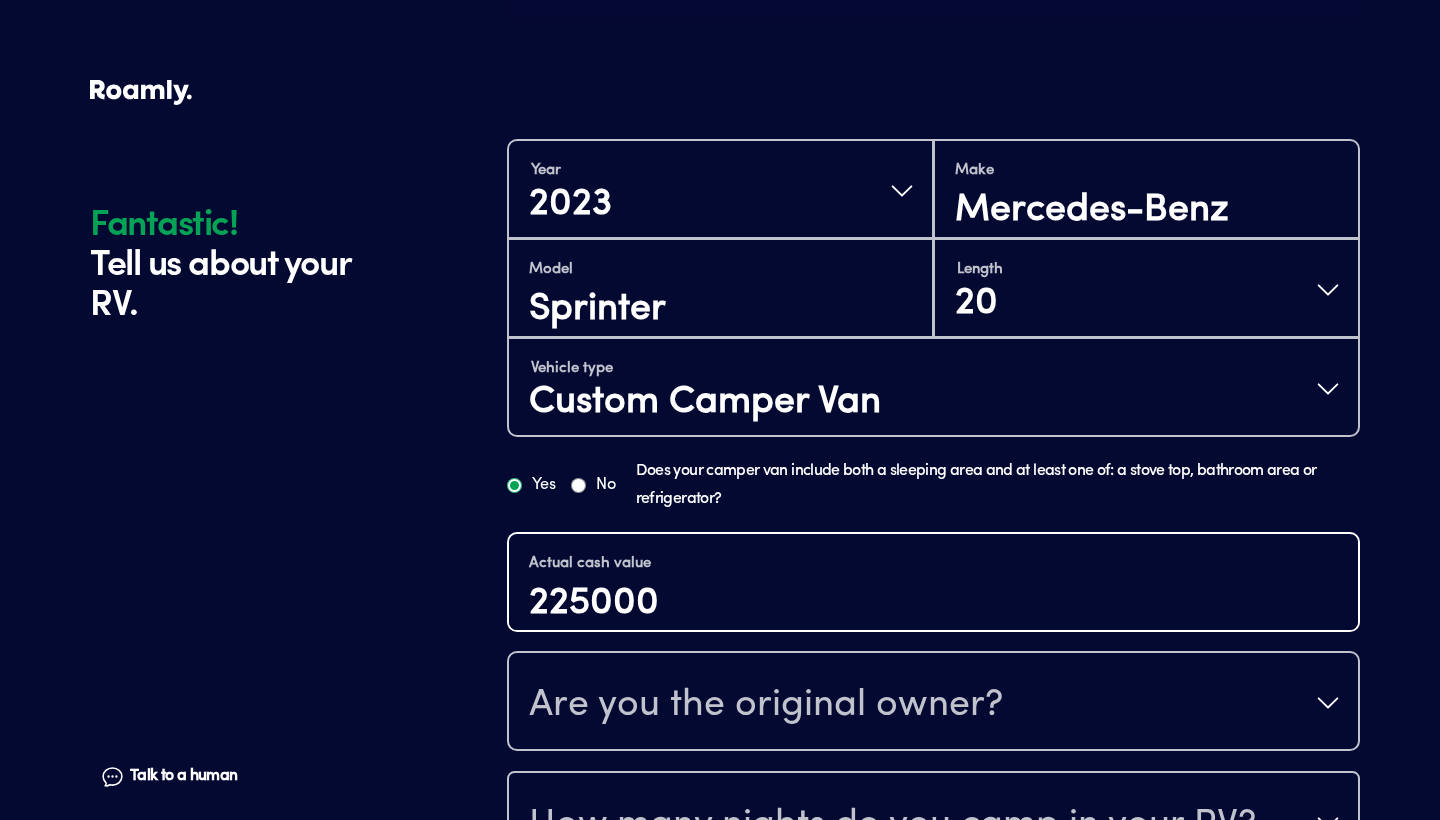 type on "225000" 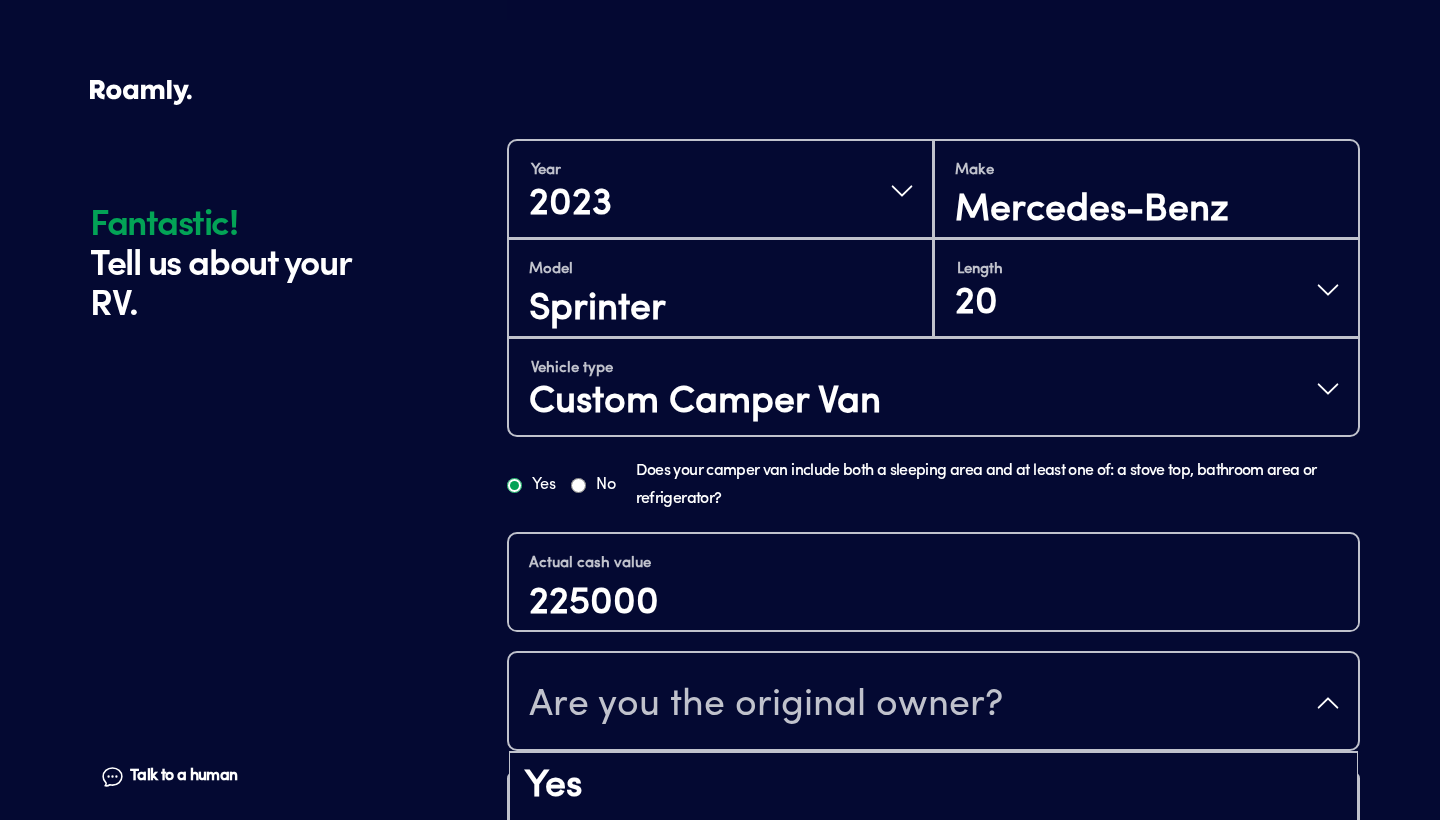 click on "Are you the original owner?" at bounding box center (933, 703) 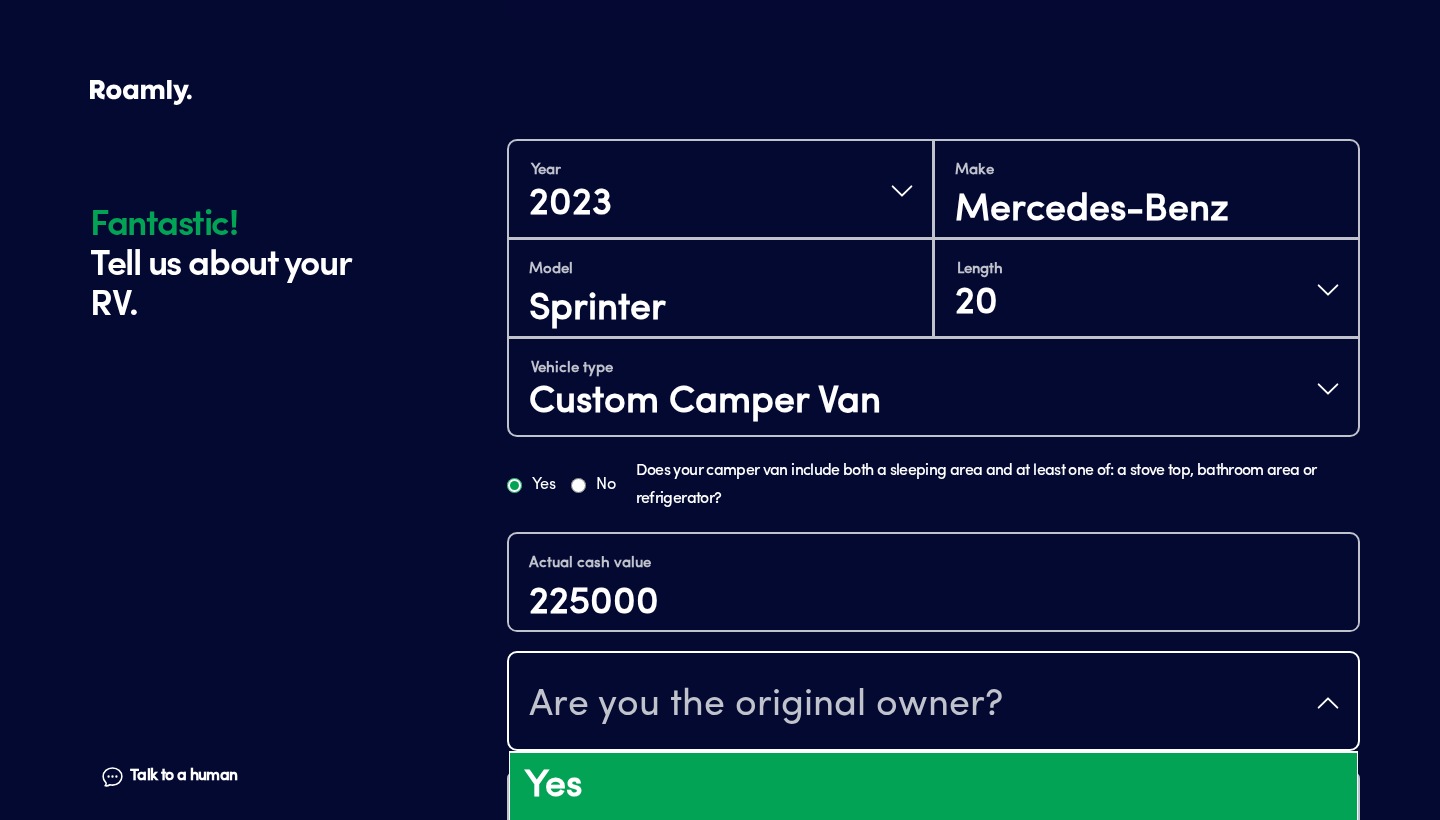 click on "Yes" at bounding box center [933, 787] 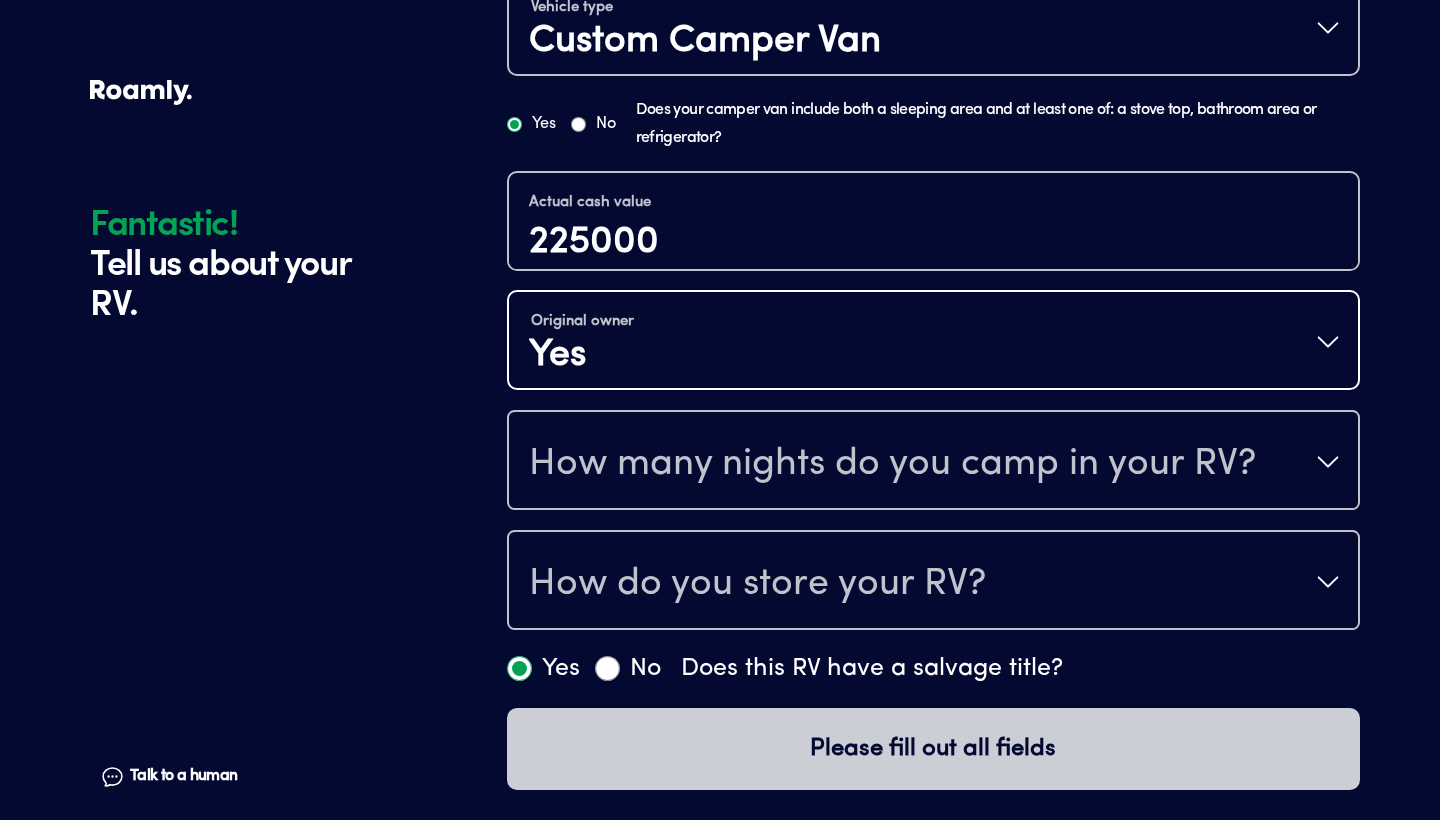 scroll, scrollTop: 750, scrollLeft: 0, axis: vertical 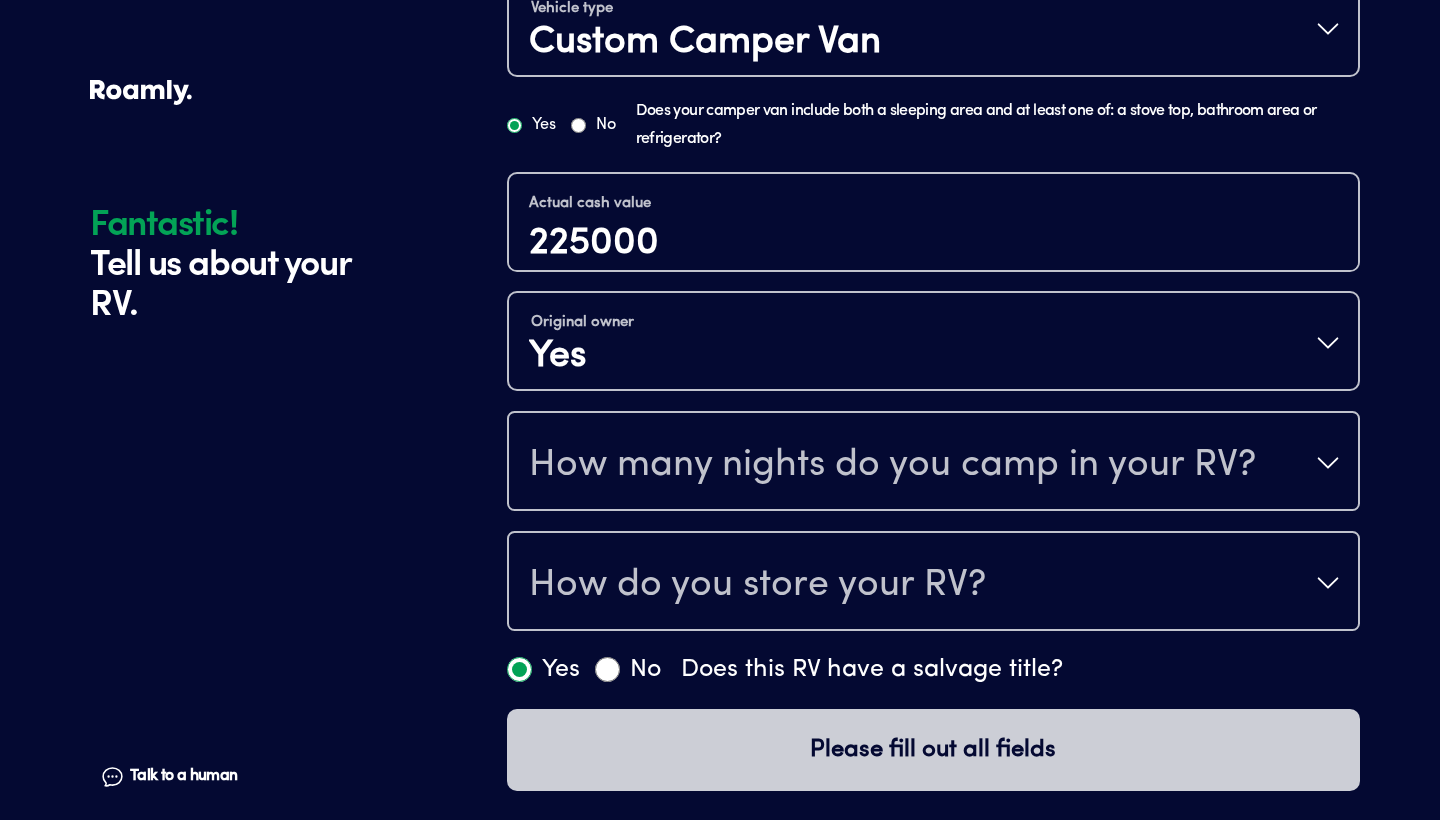 click on "How many nights do you camp in your RV?" at bounding box center [892, 465] 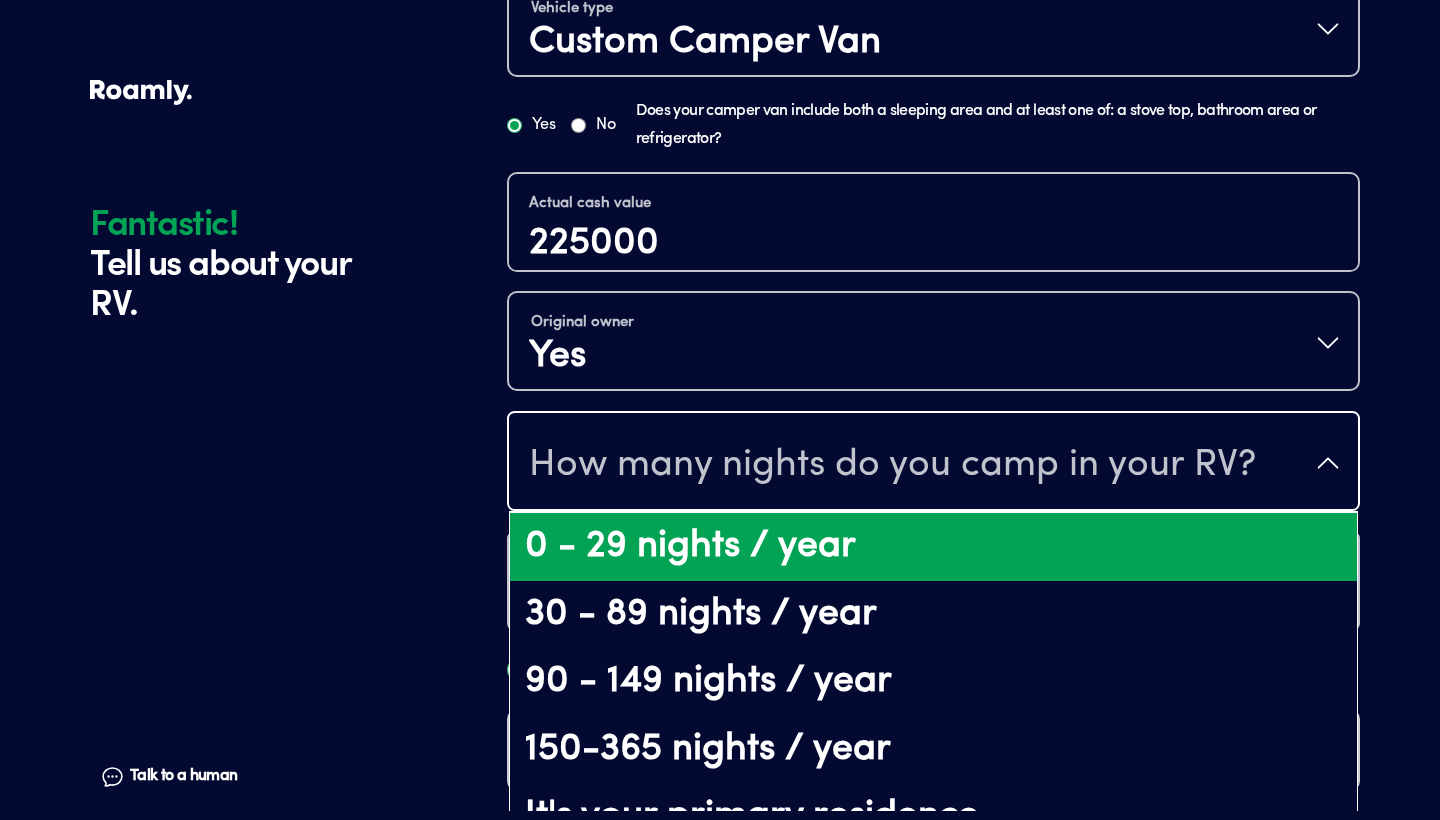 click on "0 - 29 nights / year" at bounding box center (933, 547) 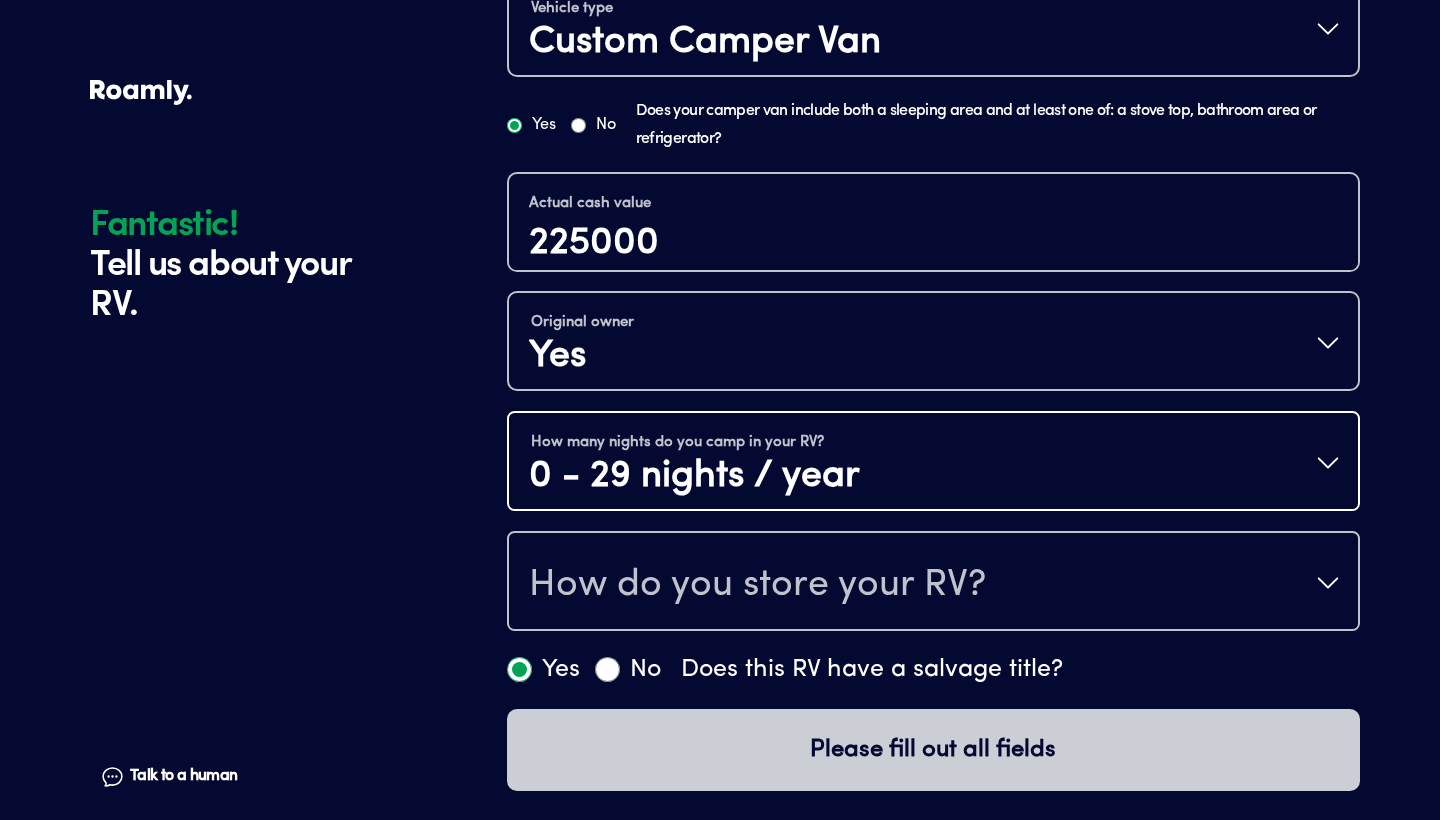 click on "How do you store your RV?" at bounding box center [757, 585] 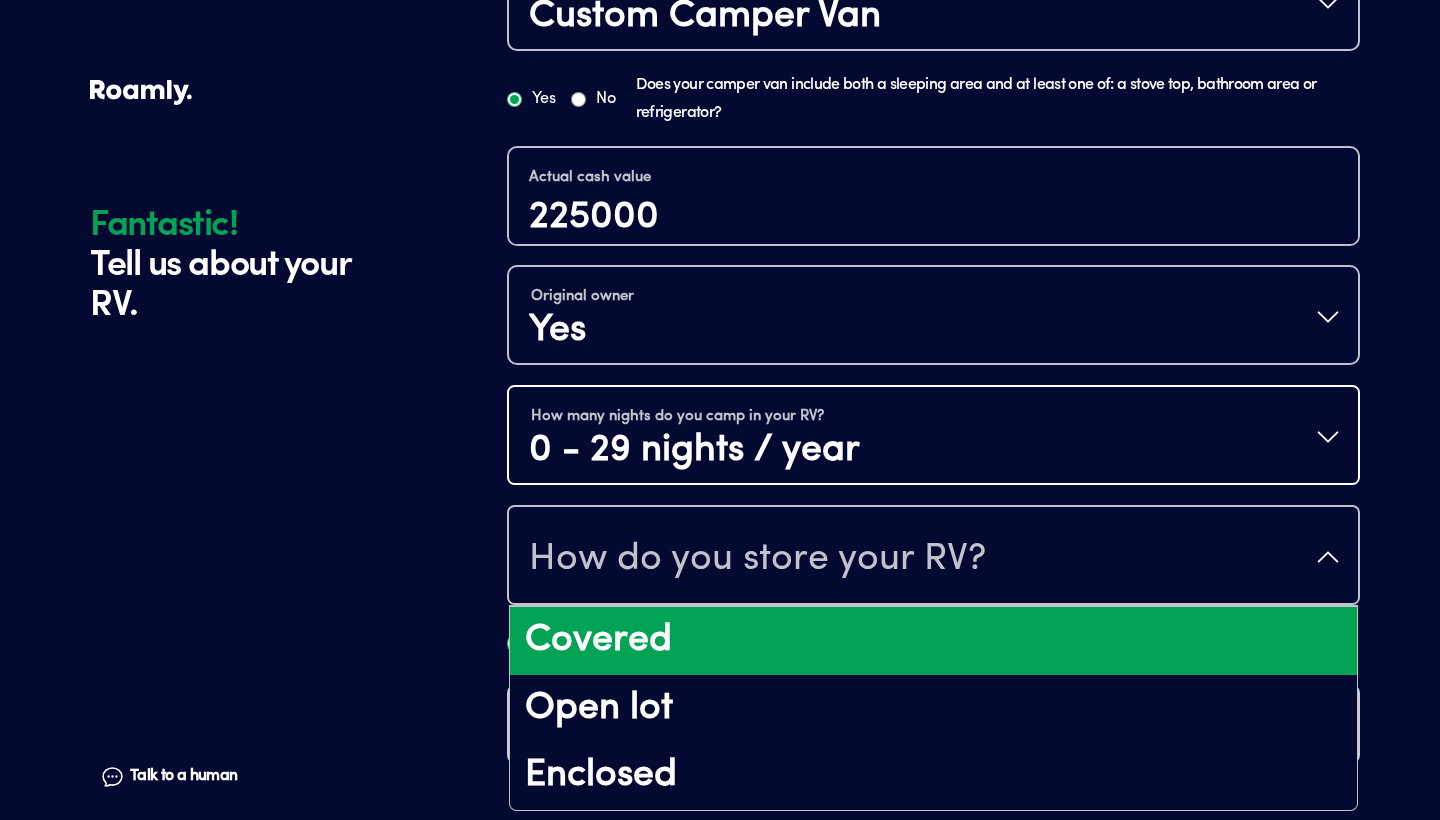 scroll, scrollTop: 25, scrollLeft: 0, axis: vertical 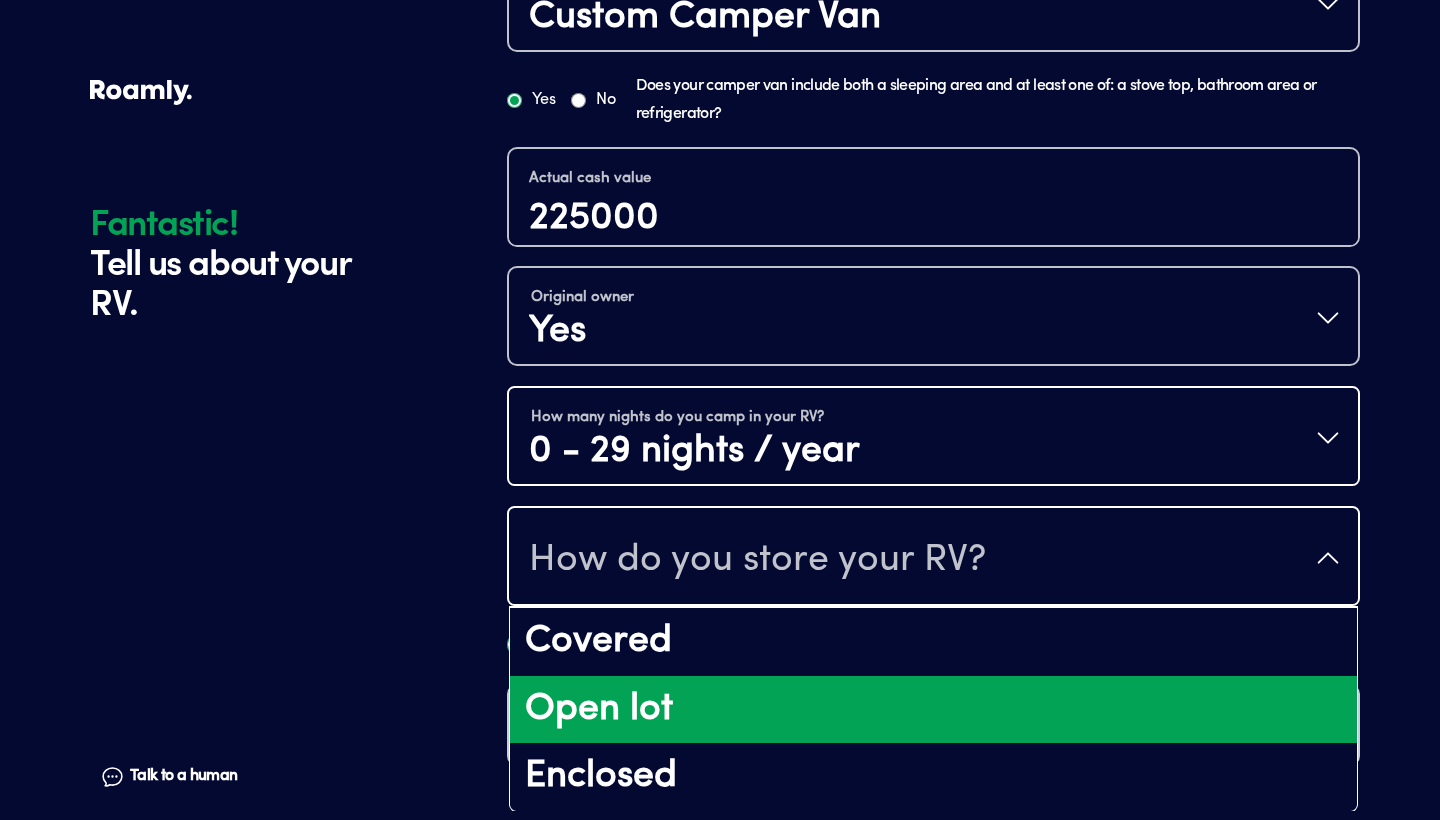 click on "Open lot" at bounding box center (933, 710) 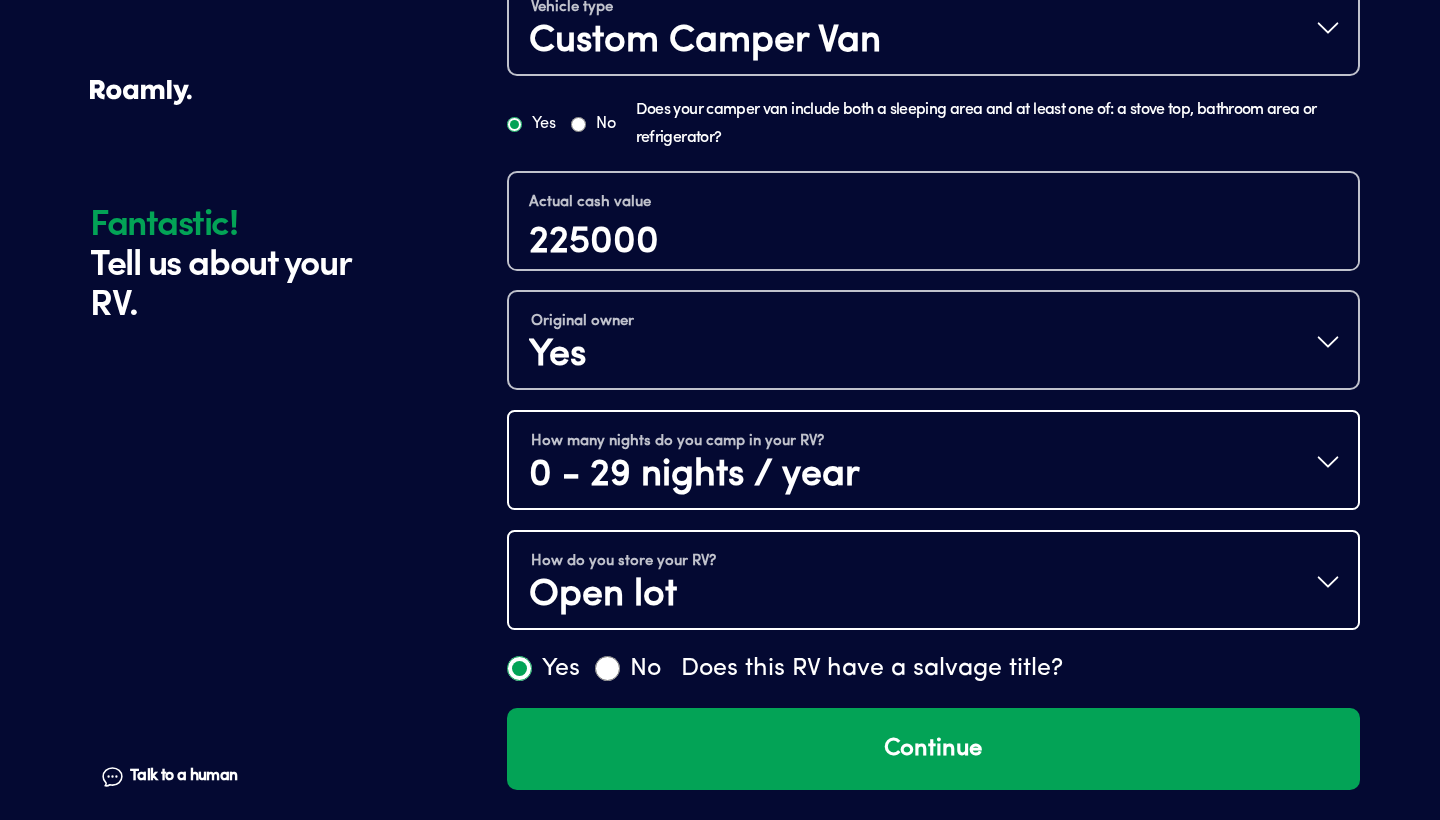 scroll, scrollTop: 750, scrollLeft: 0, axis: vertical 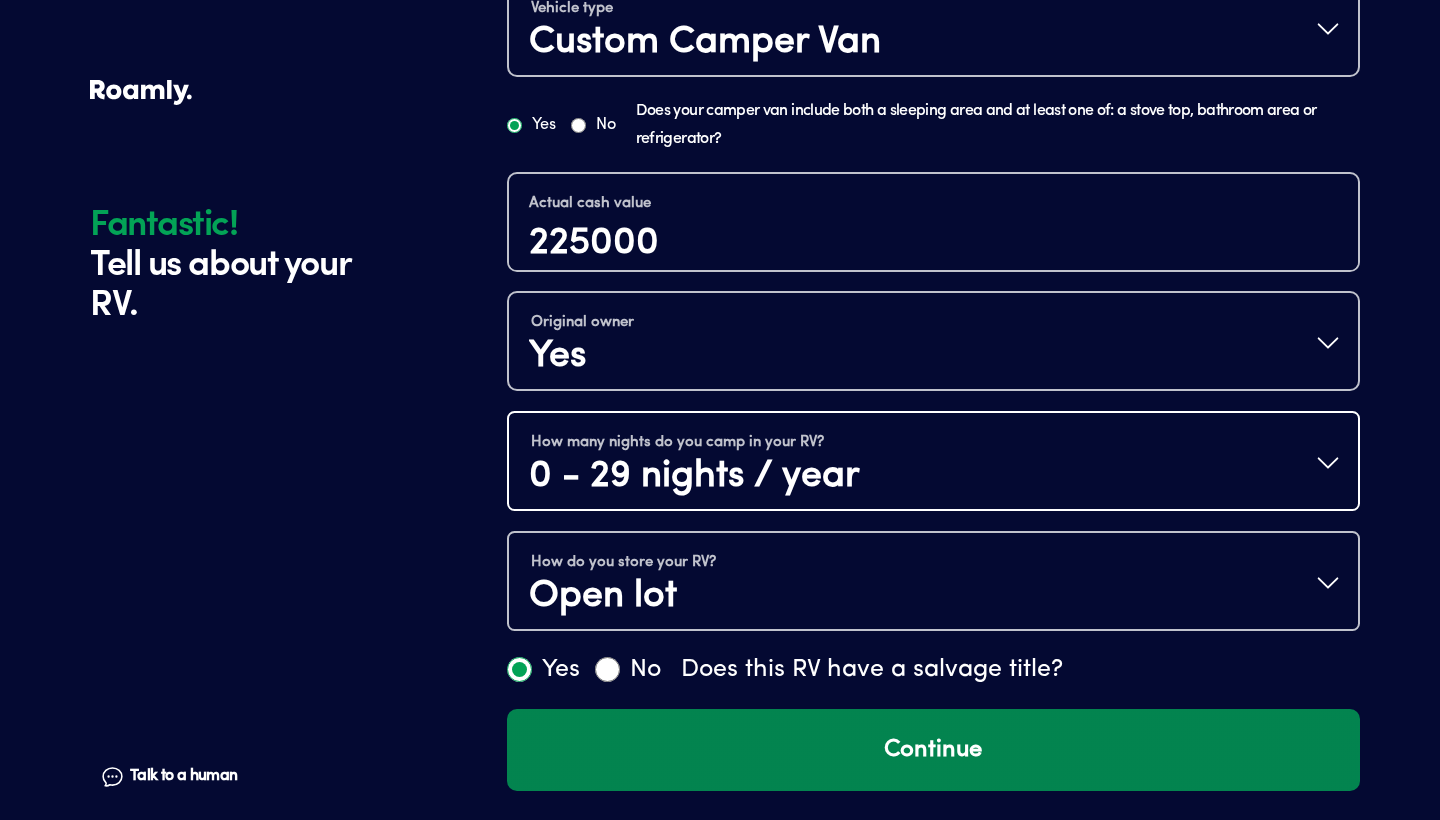 click on "Continue" at bounding box center (933, 750) 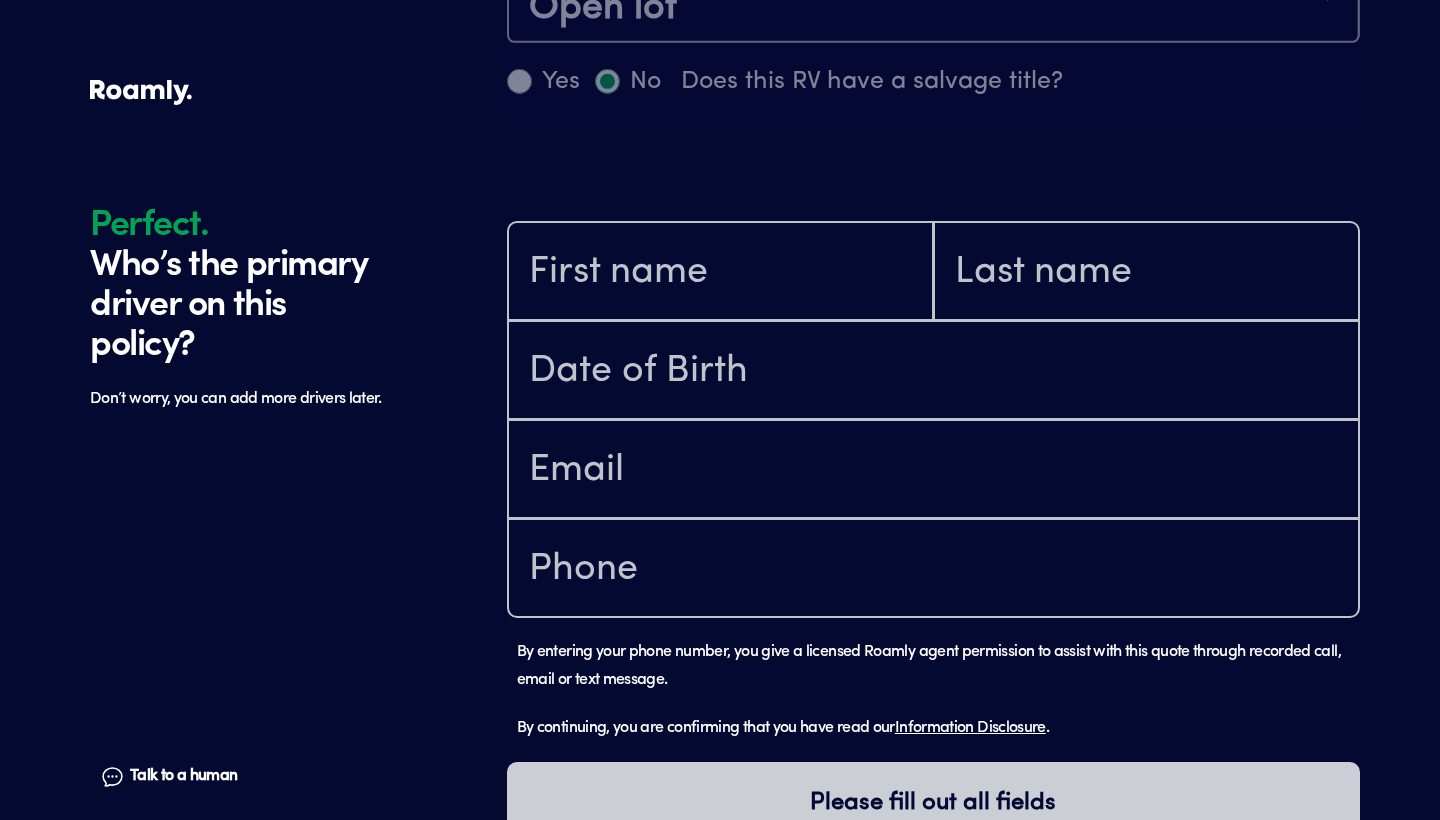 scroll, scrollTop: 1450, scrollLeft: 0, axis: vertical 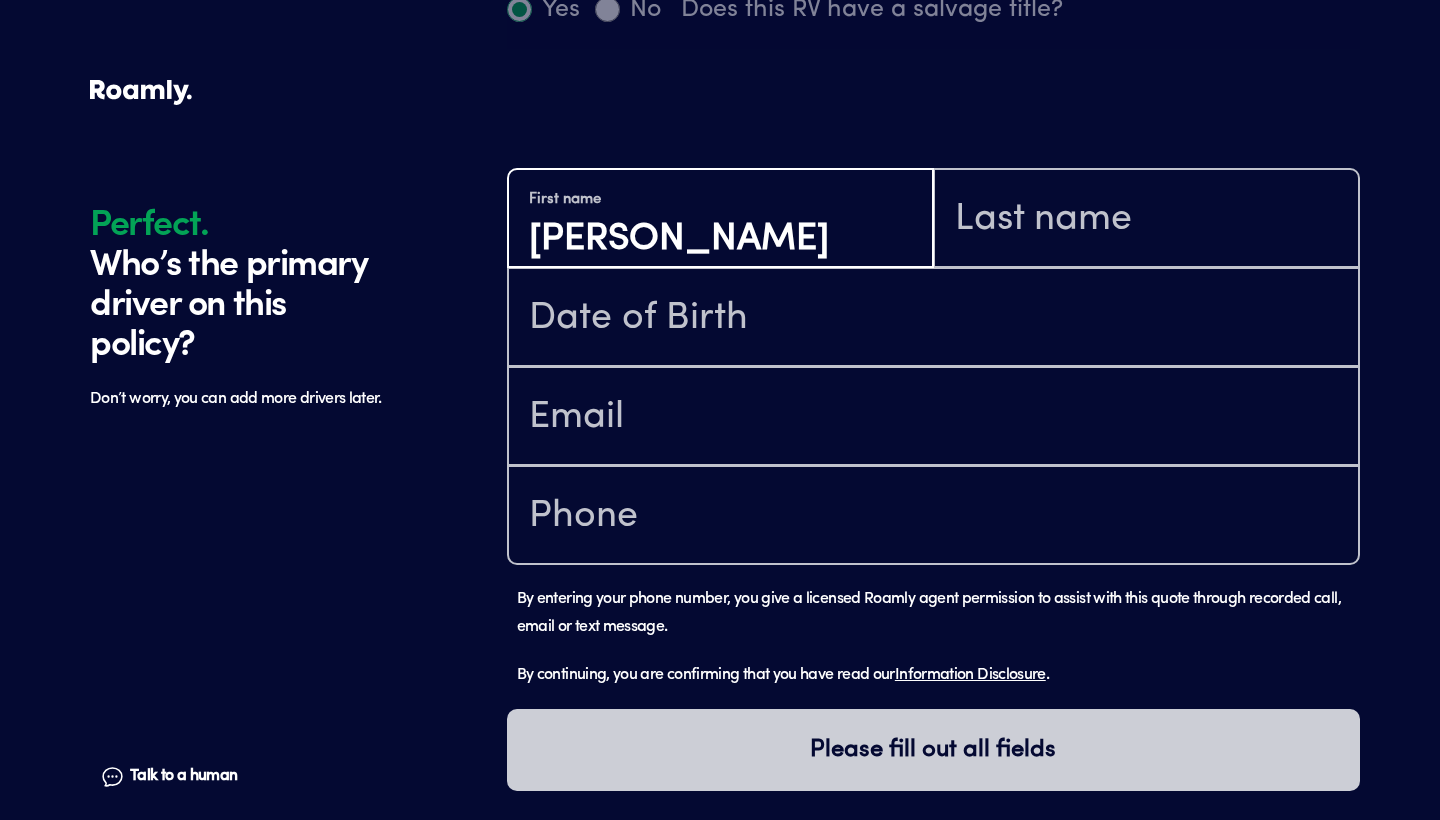 type on "[PERSON_NAME]" 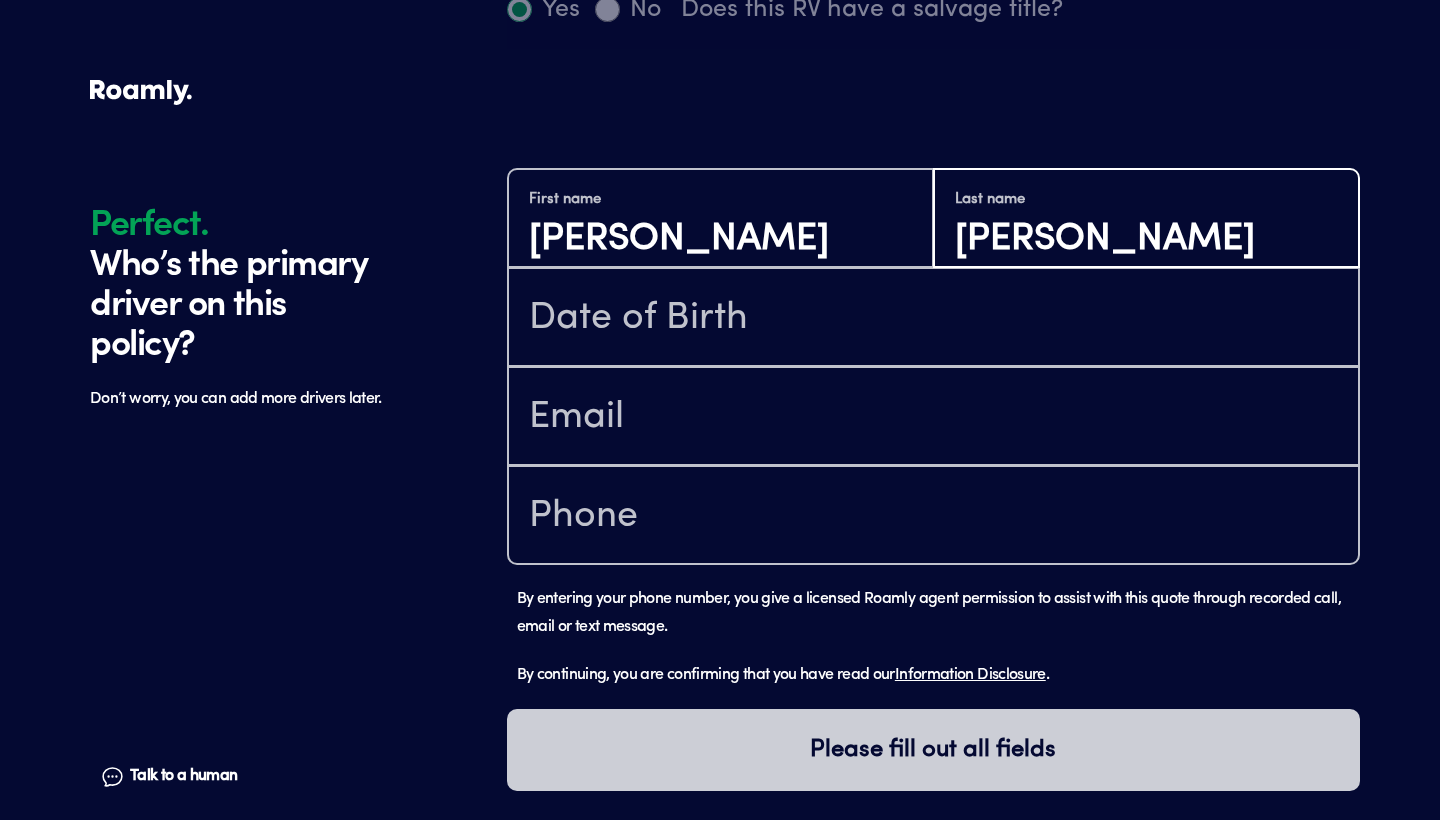 type on "[PERSON_NAME]" 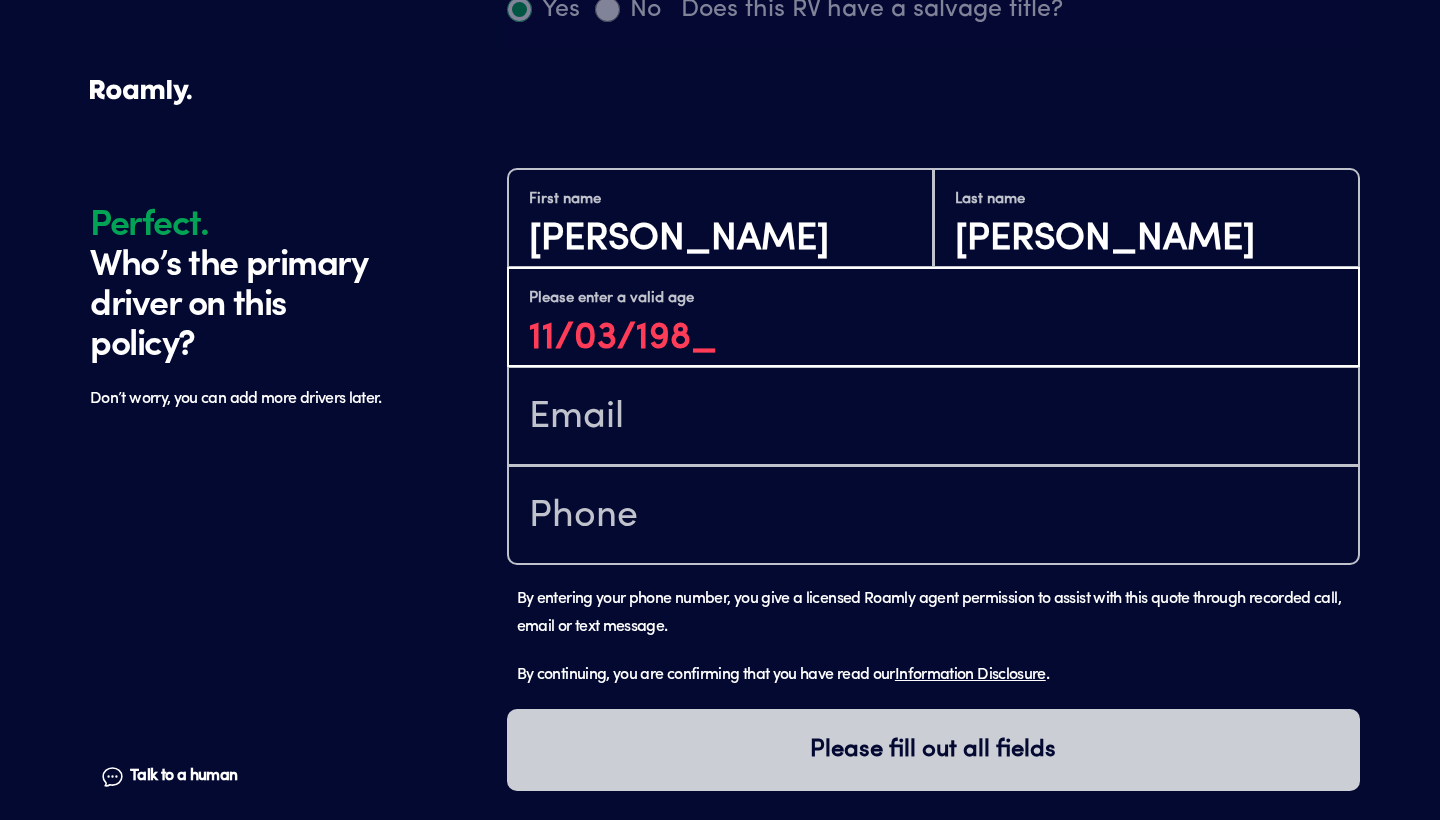 type on "[DATE]" 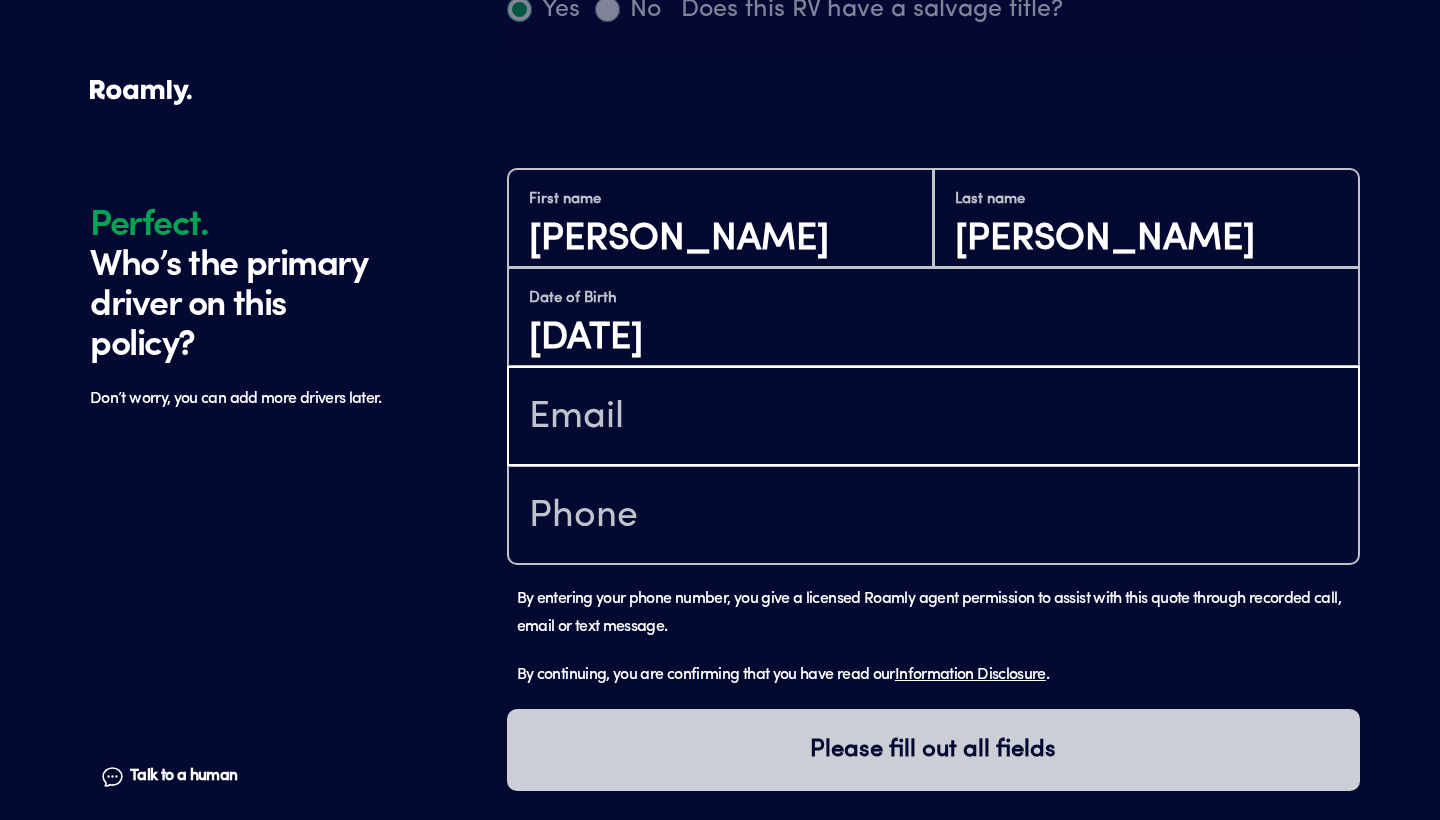 type on "[EMAIL_ADDRESS][DOMAIN_NAME]" 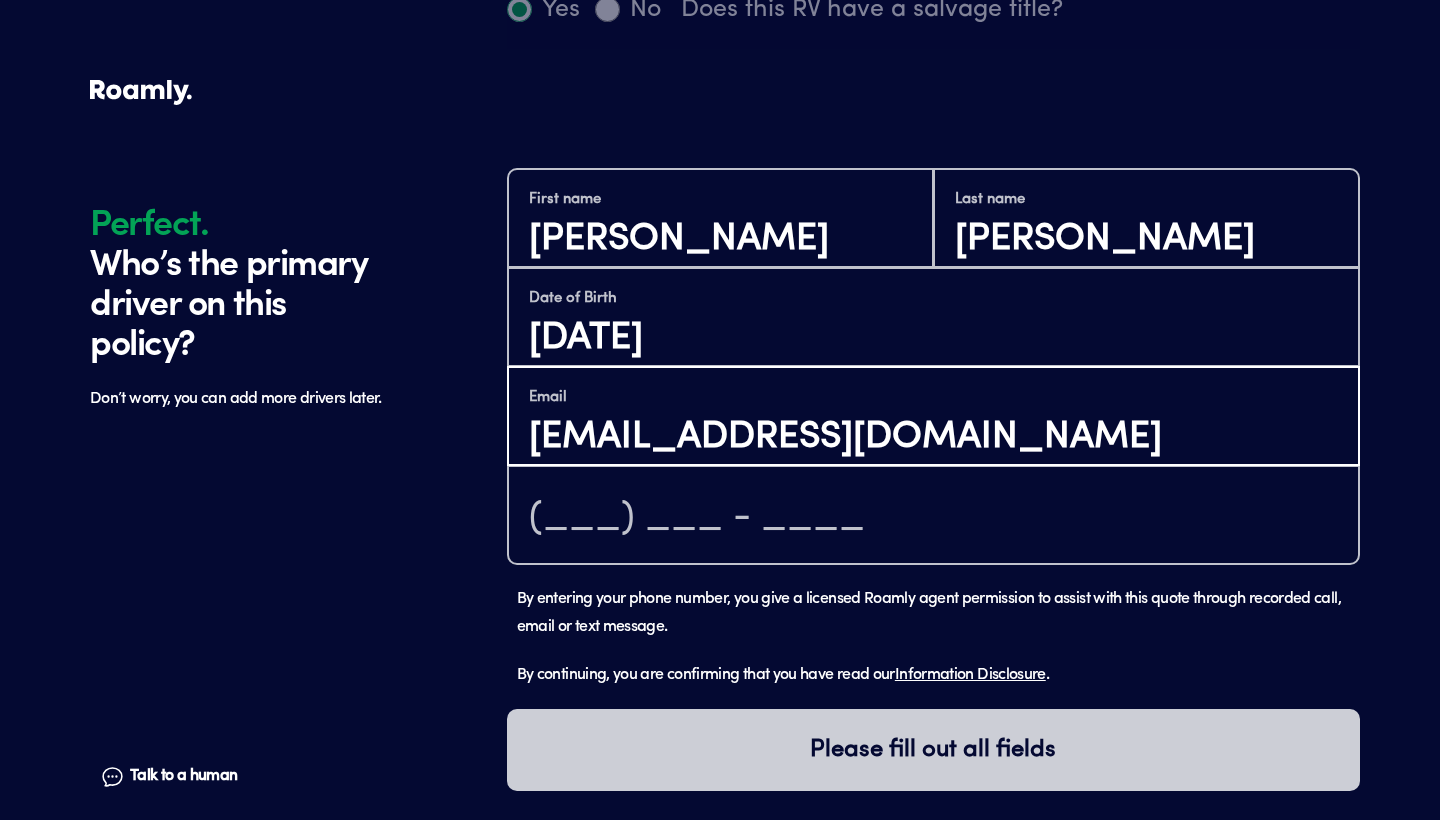 click on "[EMAIL_ADDRESS][DOMAIN_NAME]" at bounding box center [933, 437] 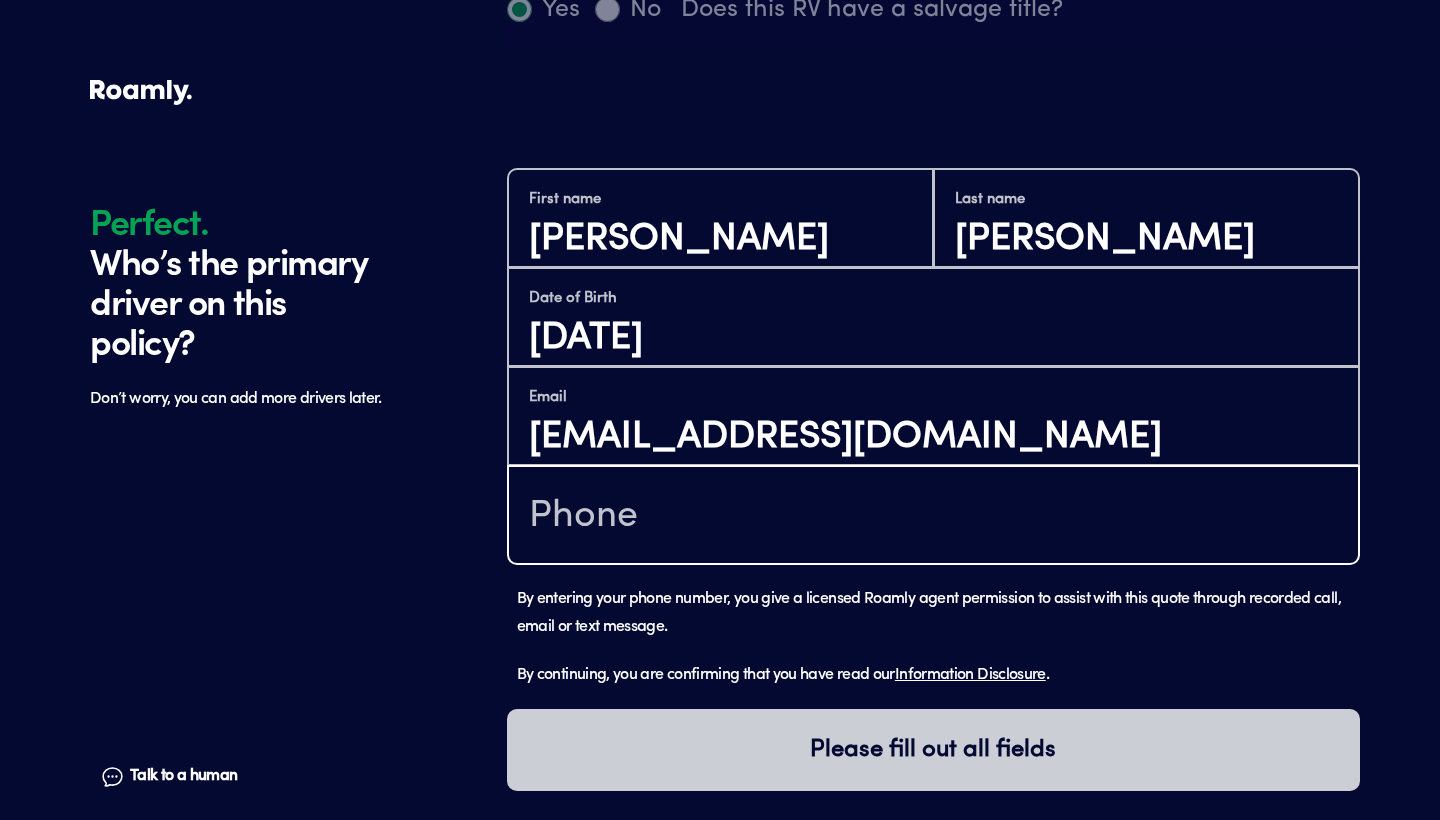 click at bounding box center [933, 517] 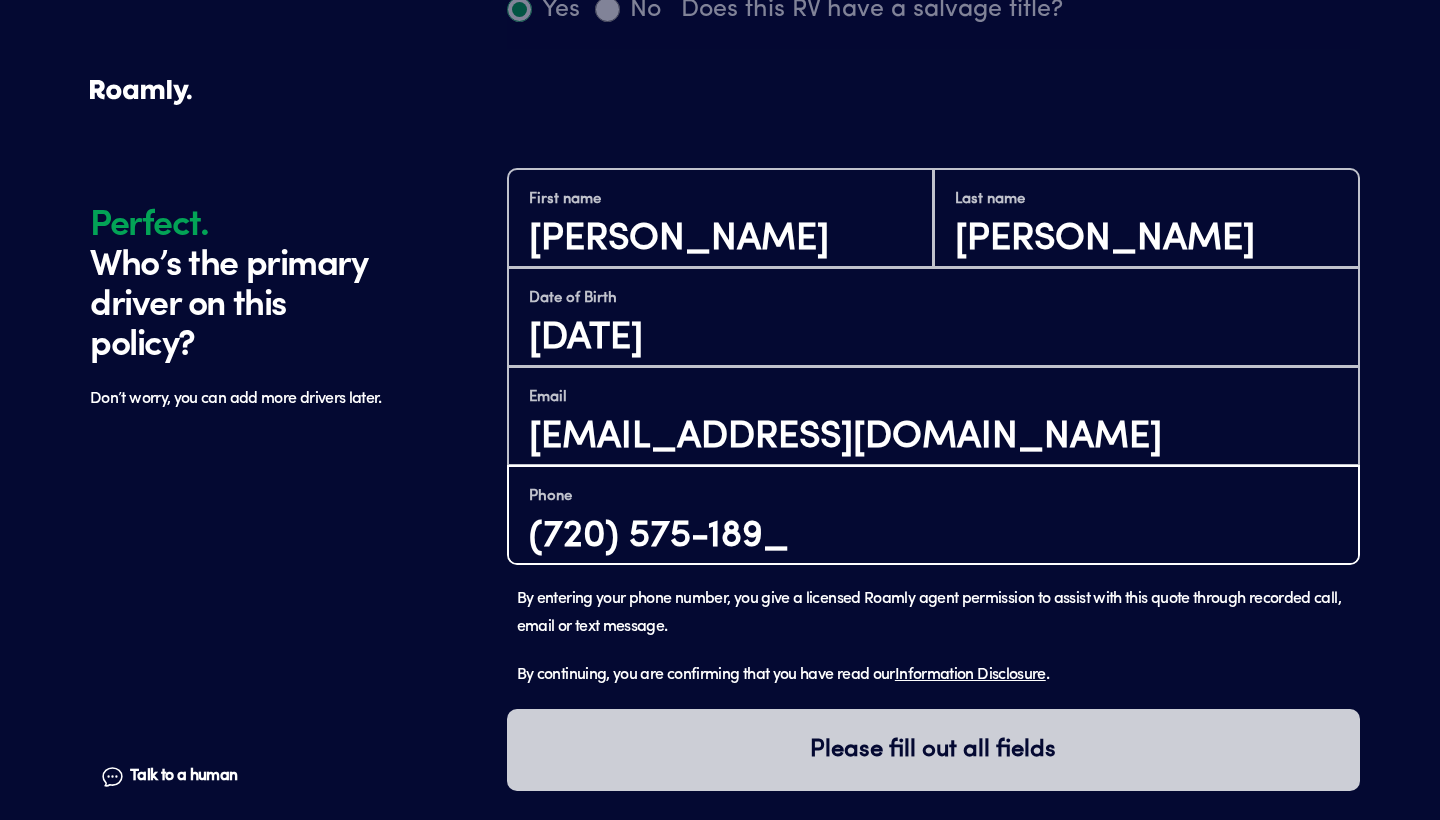 type on "[PHONE_NUMBER]" 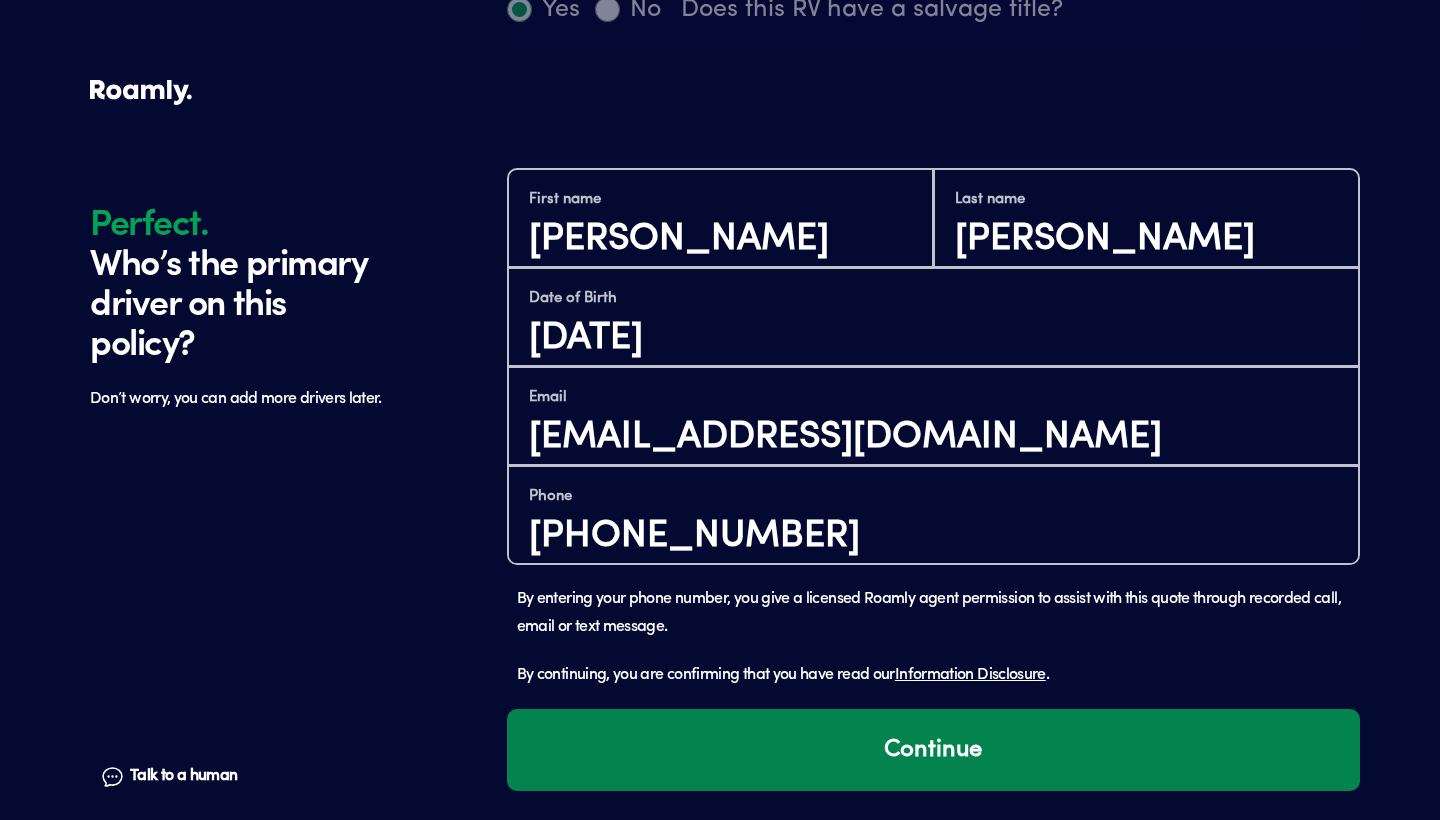 click on "Continue" at bounding box center (933, 750) 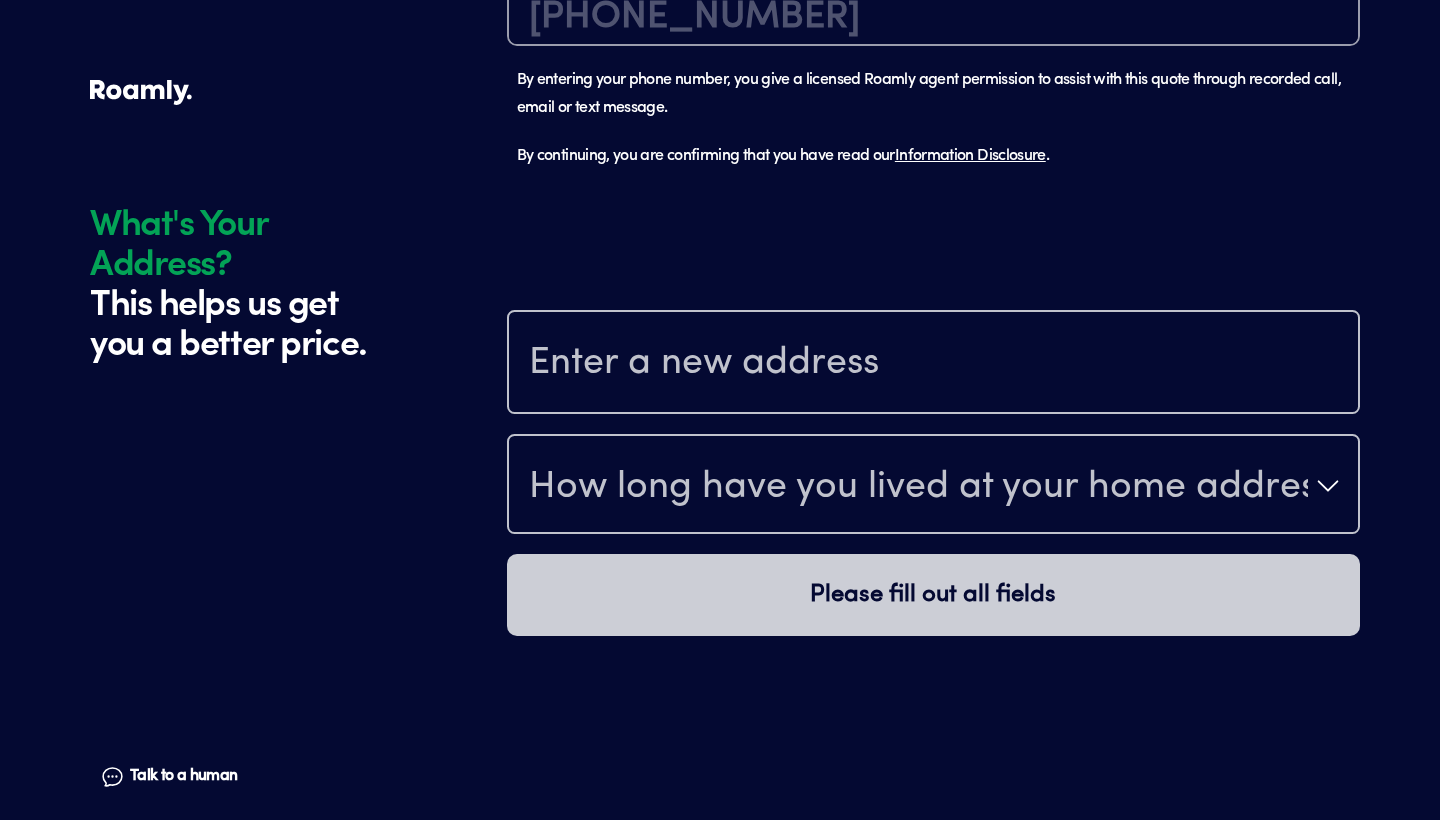 scroll, scrollTop: 2010, scrollLeft: 0, axis: vertical 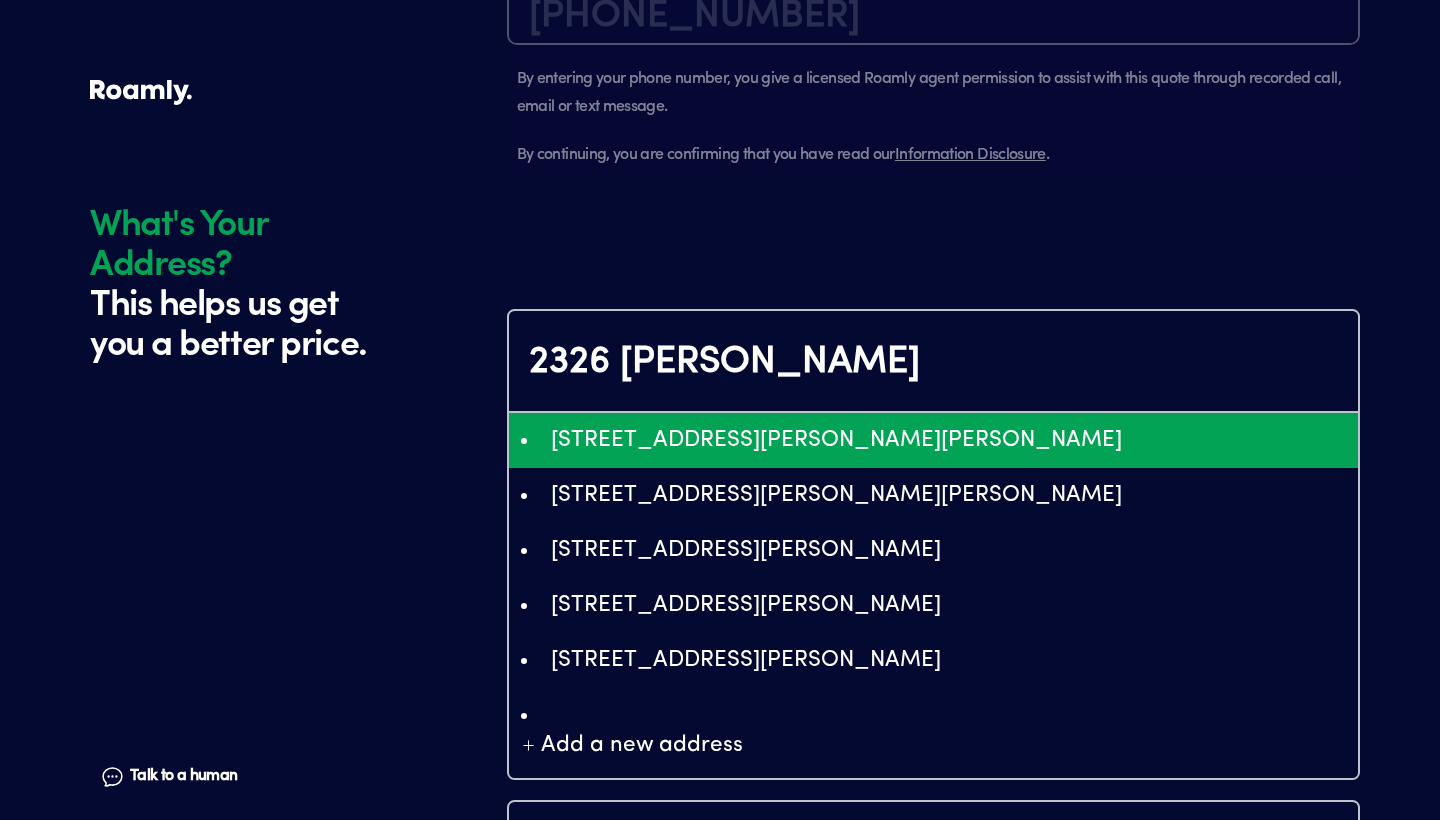 type on "ChIJBfcKYzNLaYcRaWRzXcD_5HU" 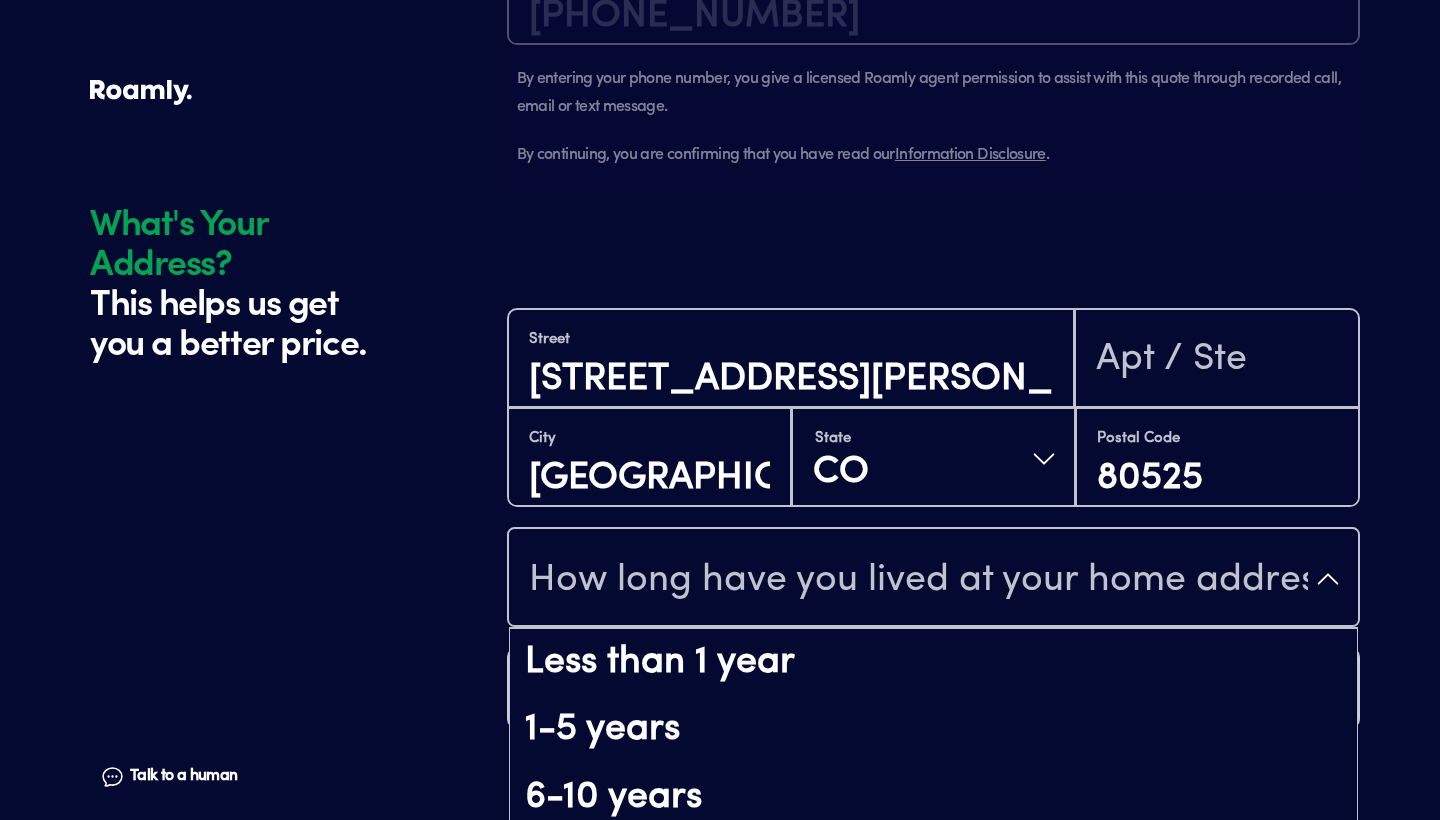 click on "How long have you lived at your home address?" at bounding box center [933, 579] 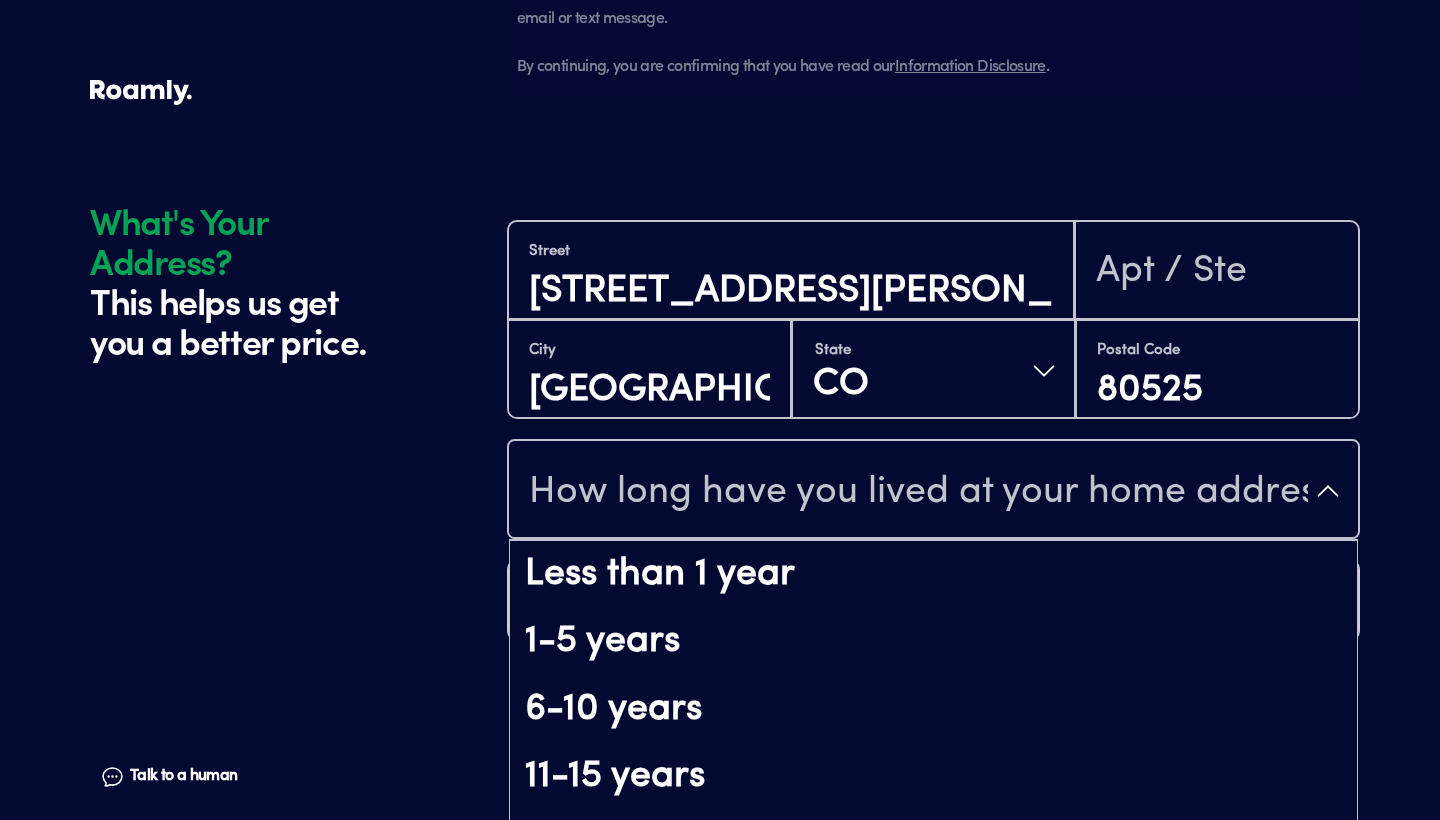 scroll, scrollTop: 87, scrollLeft: 0, axis: vertical 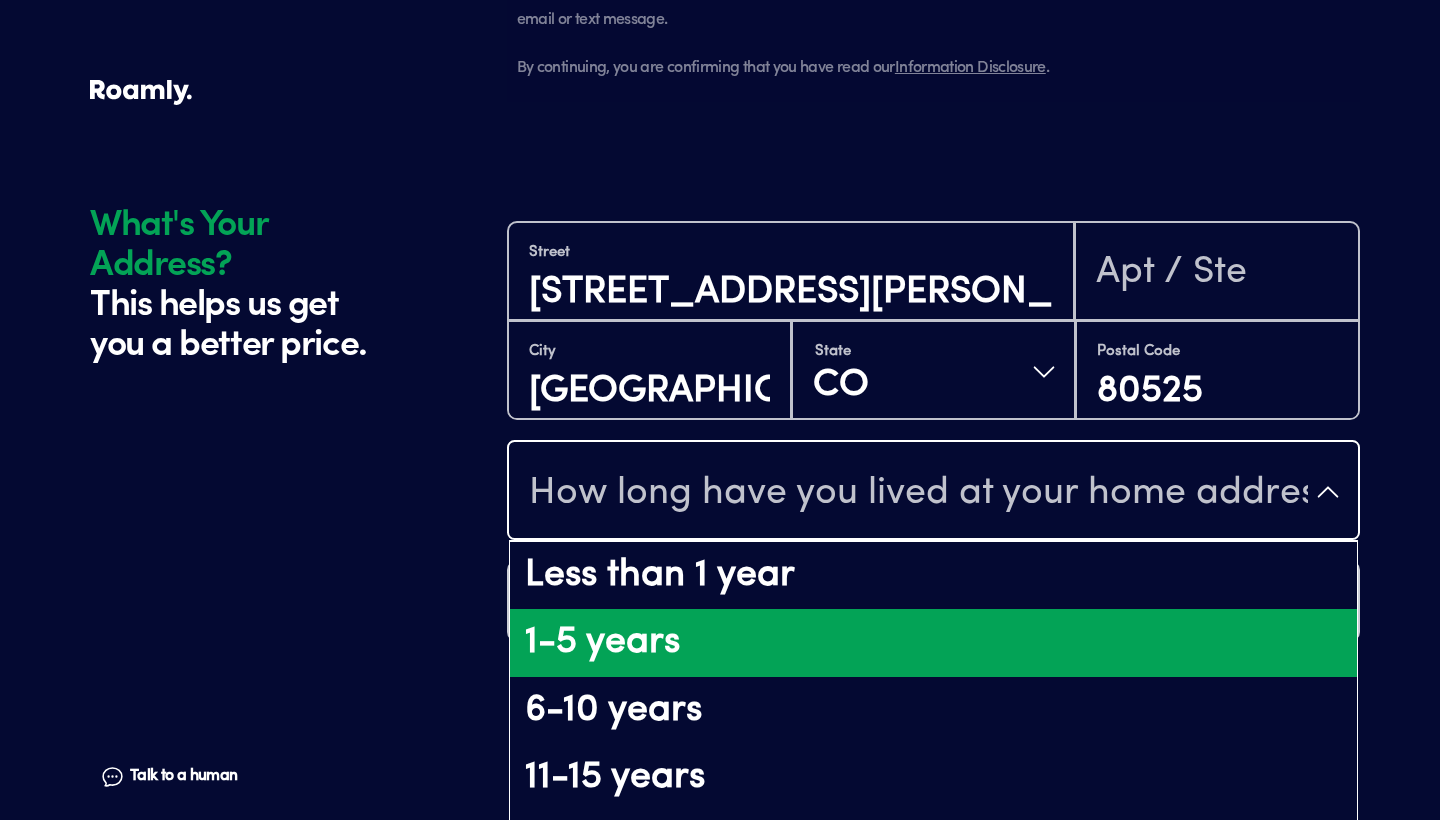 click on "1-5 years" at bounding box center (933, 643) 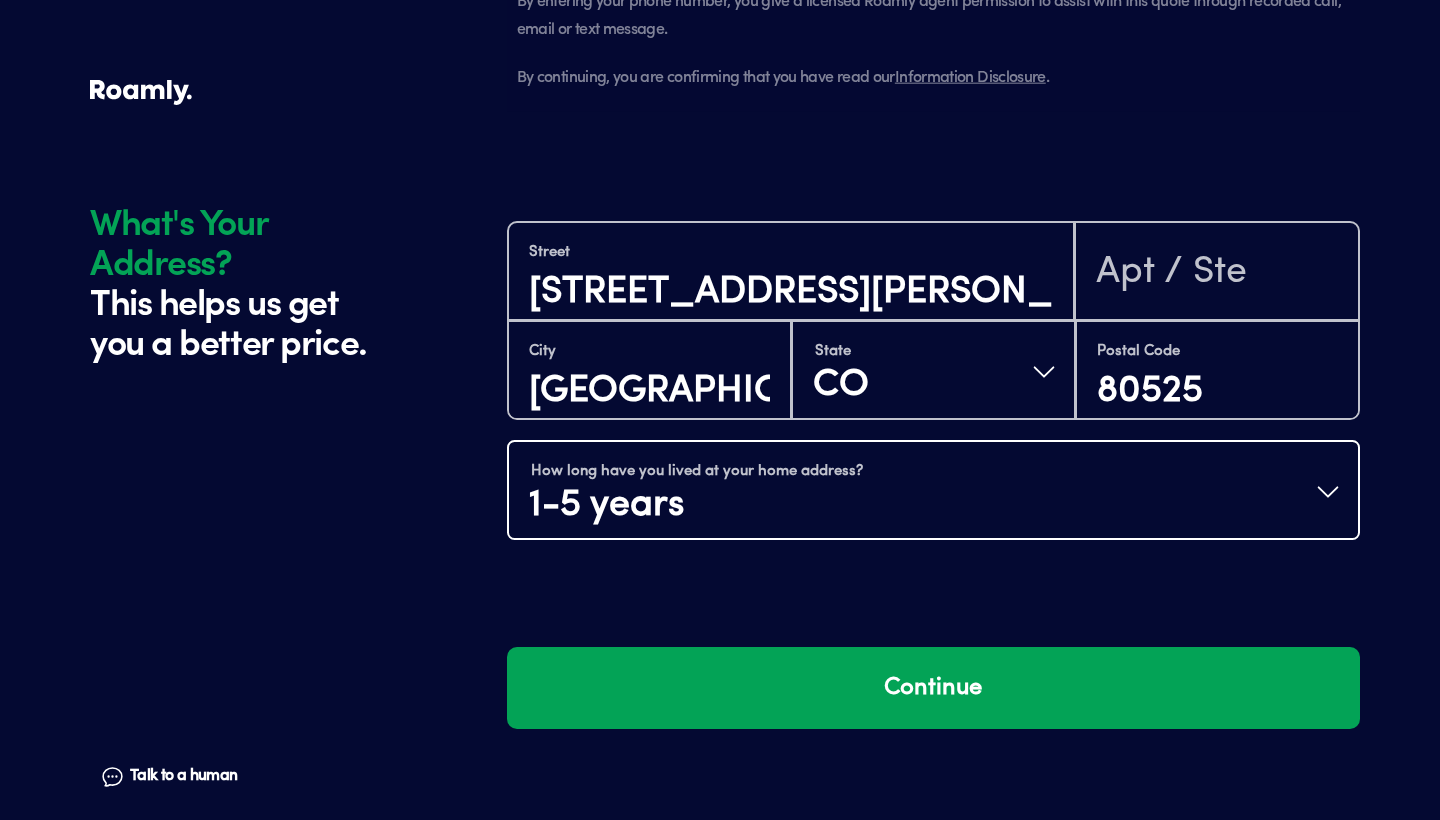 scroll, scrollTop: 0, scrollLeft: 0, axis: both 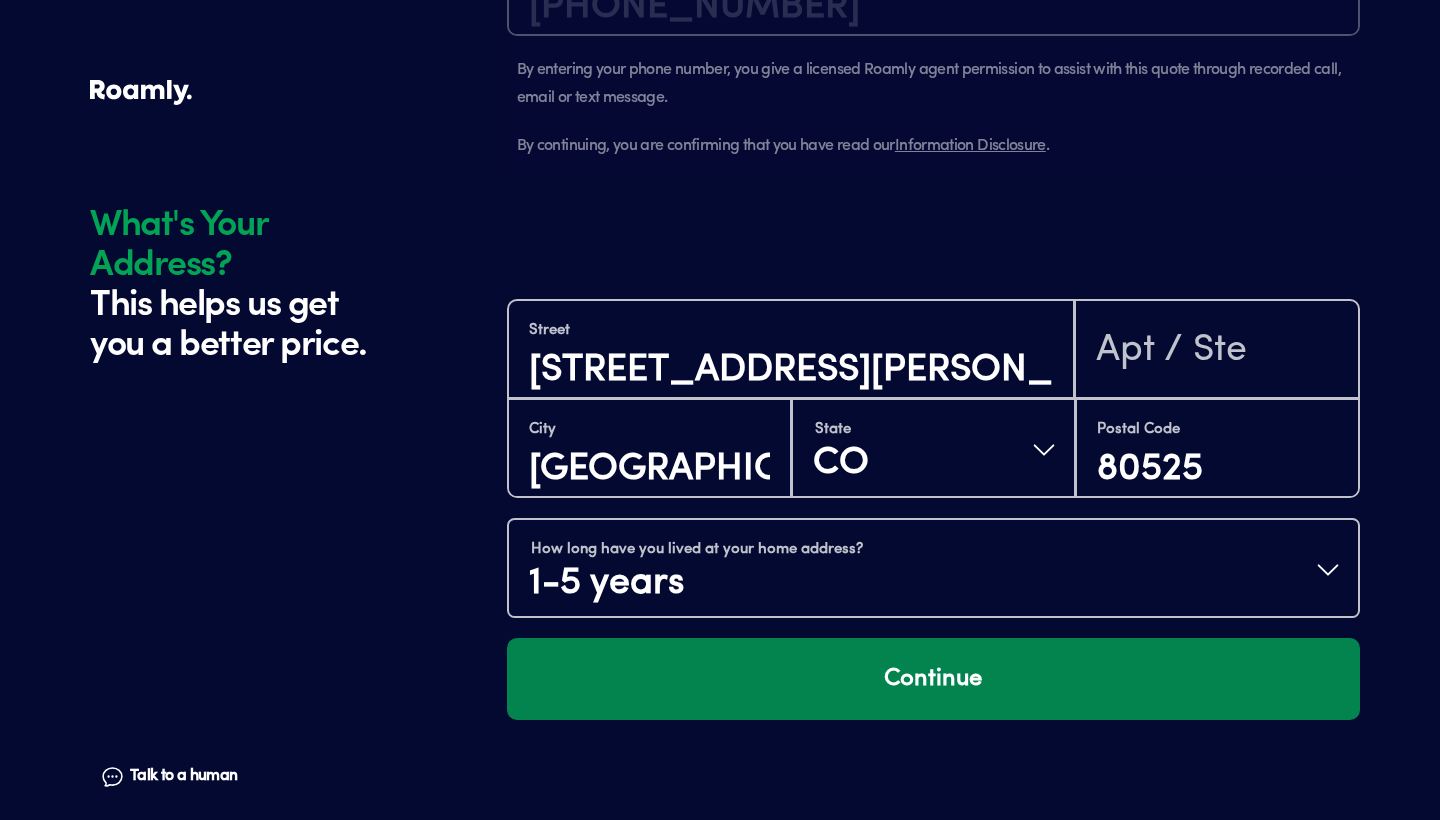 click on "Continue" at bounding box center (933, 679) 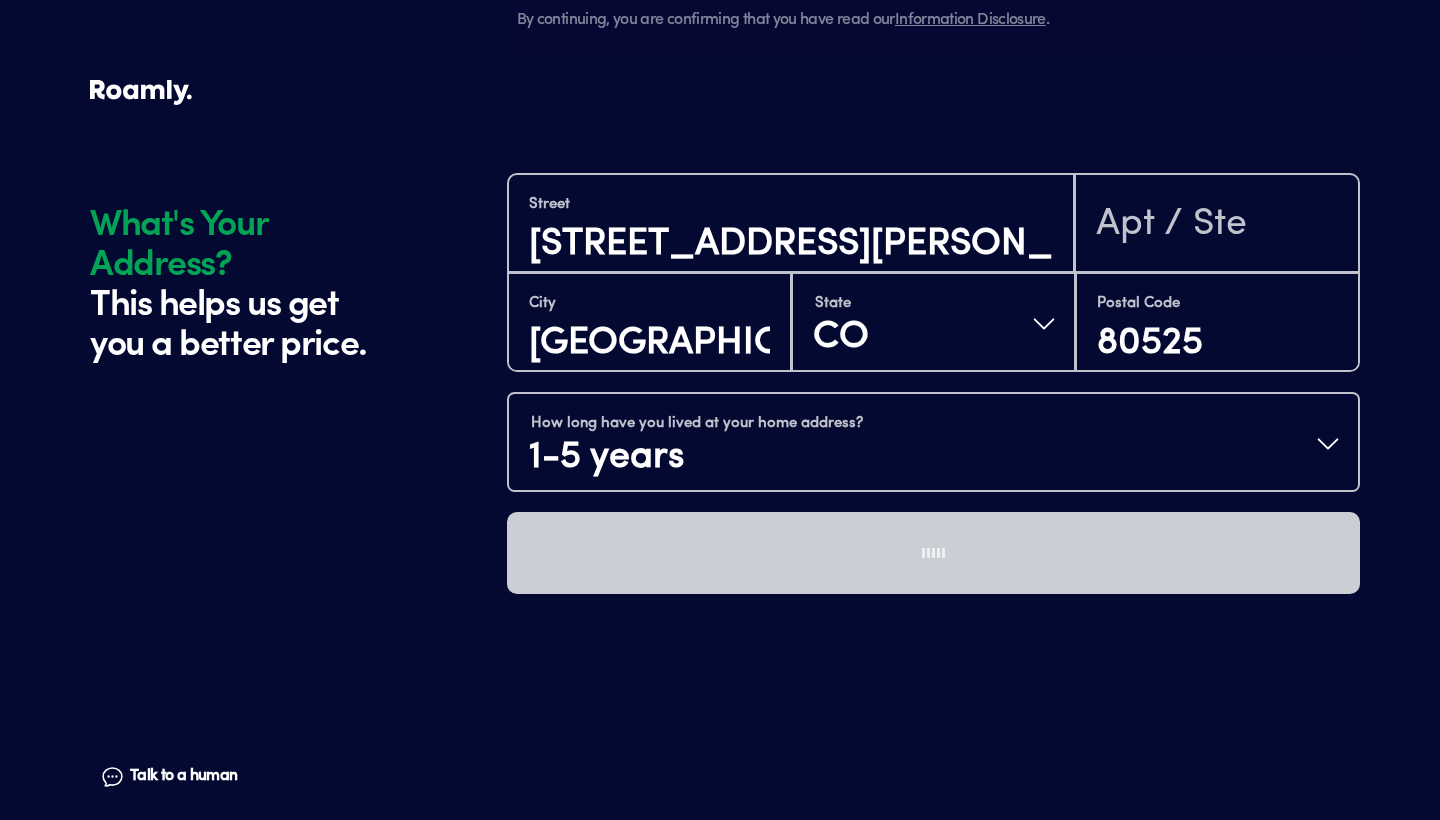 scroll, scrollTop: 2144, scrollLeft: 0, axis: vertical 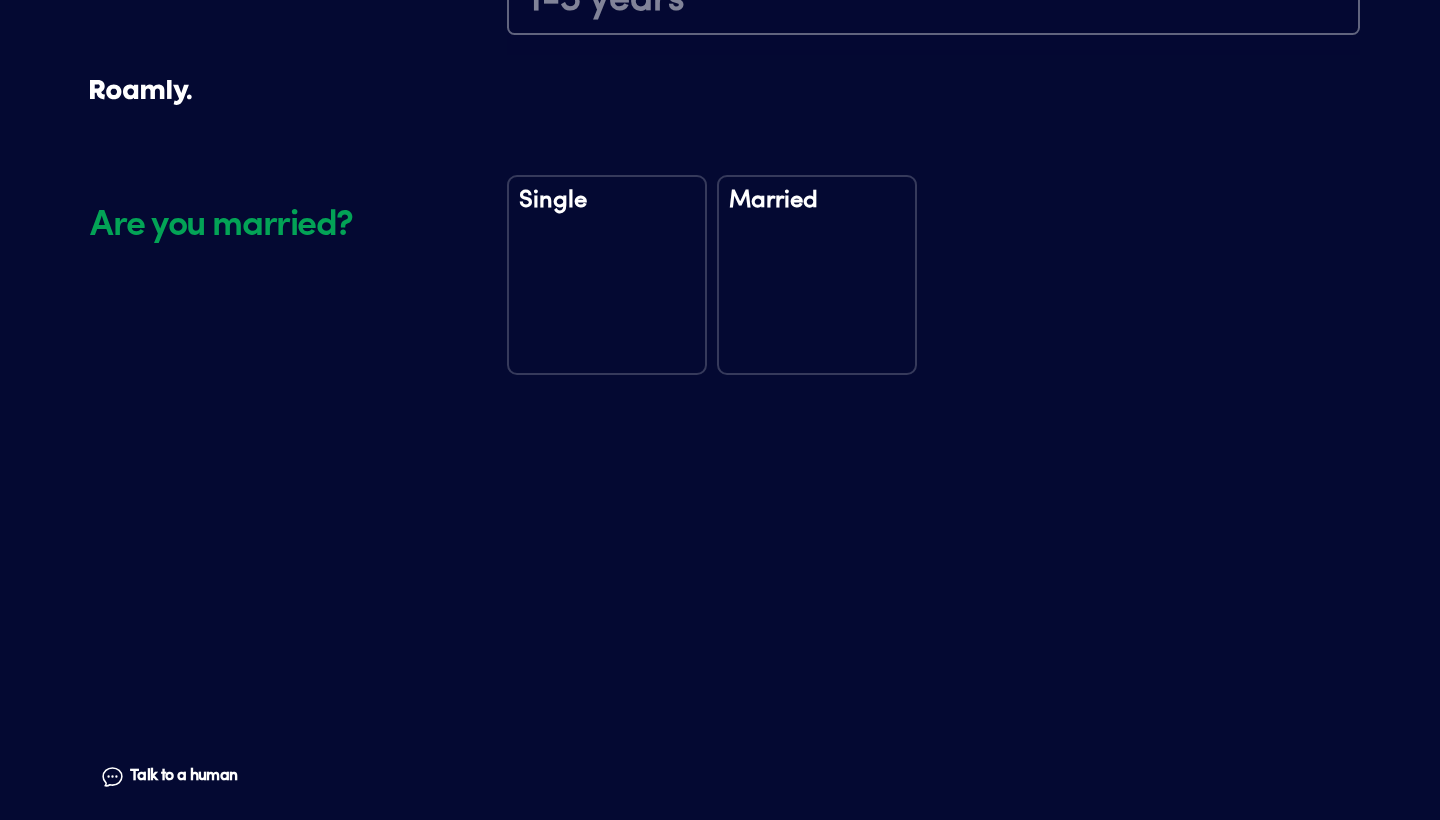 click on "Single" at bounding box center (607, 275) 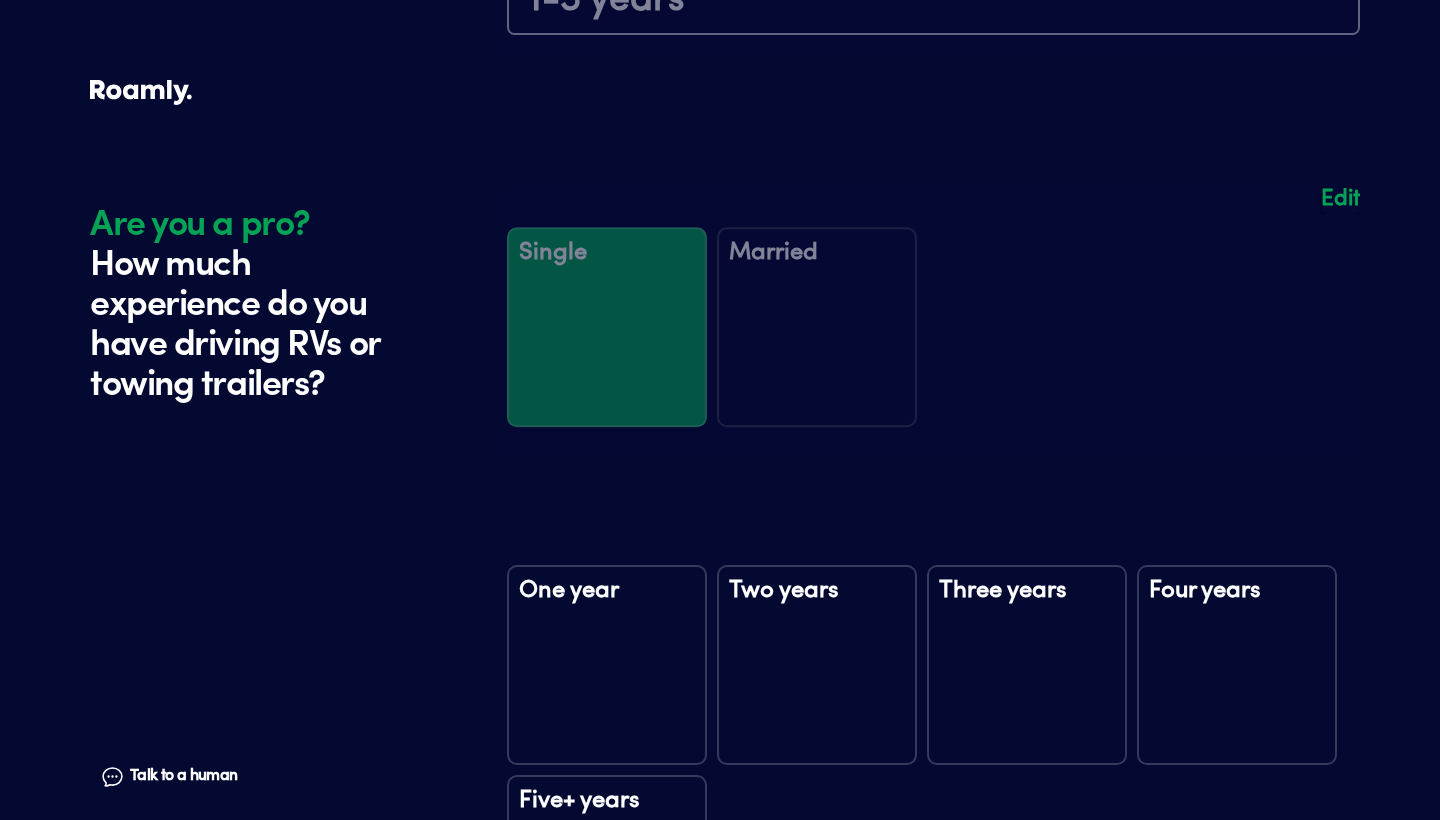 scroll, scrollTop: 3005, scrollLeft: 0, axis: vertical 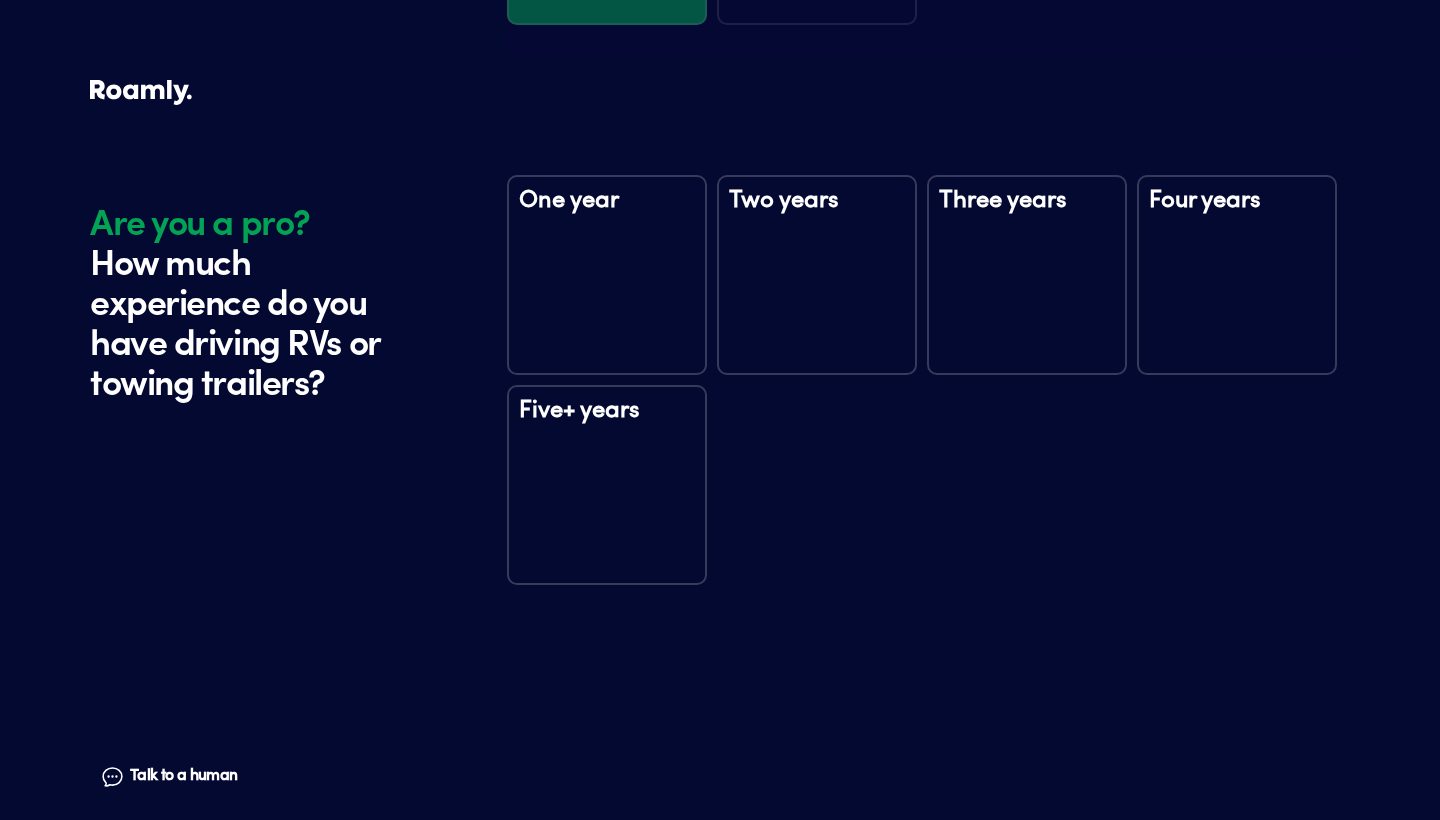 click on "Two years" at bounding box center (817, 275) 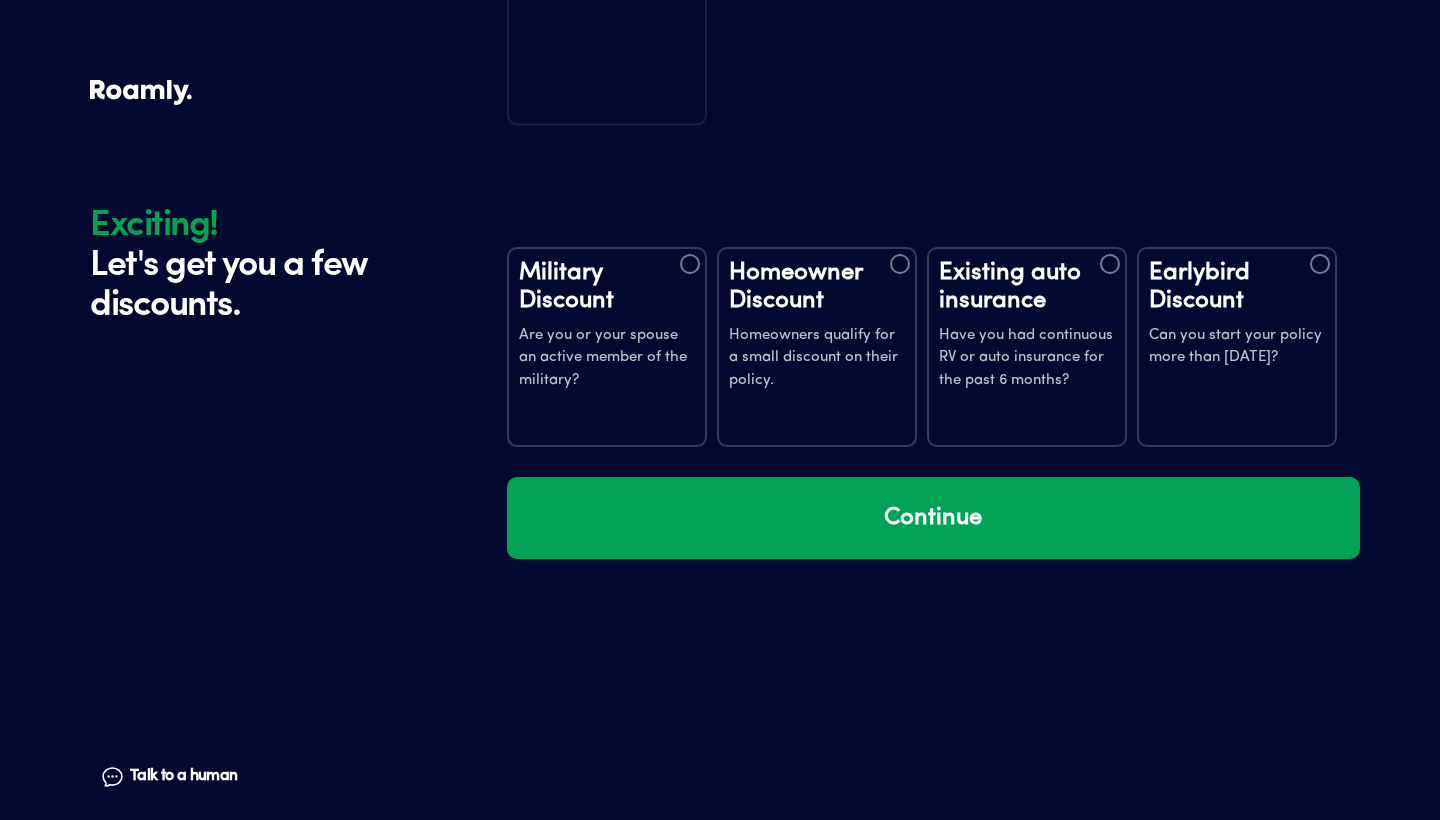 scroll, scrollTop: 3595, scrollLeft: 0, axis: vertical 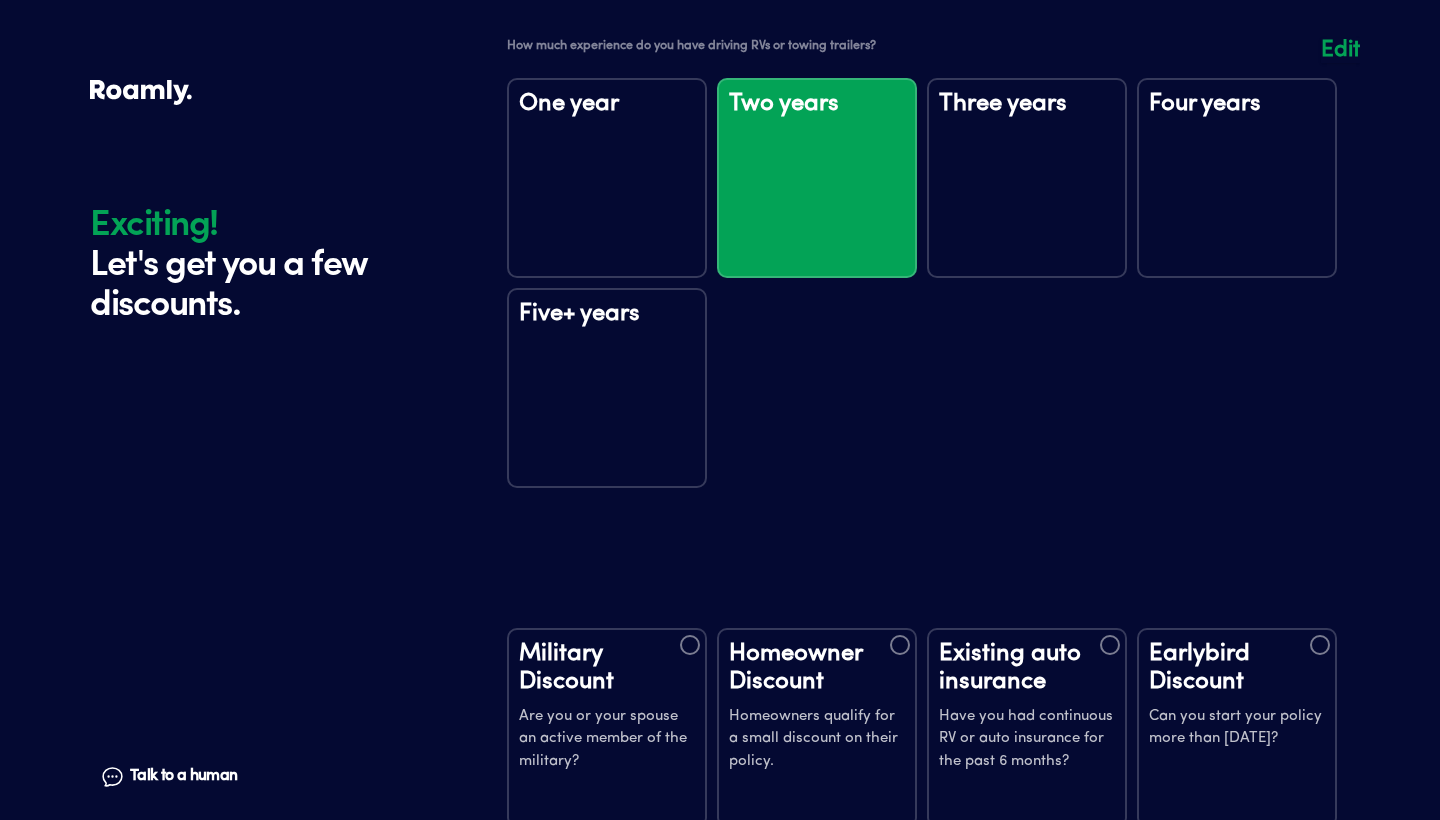 click at bounding box center [933, 273] 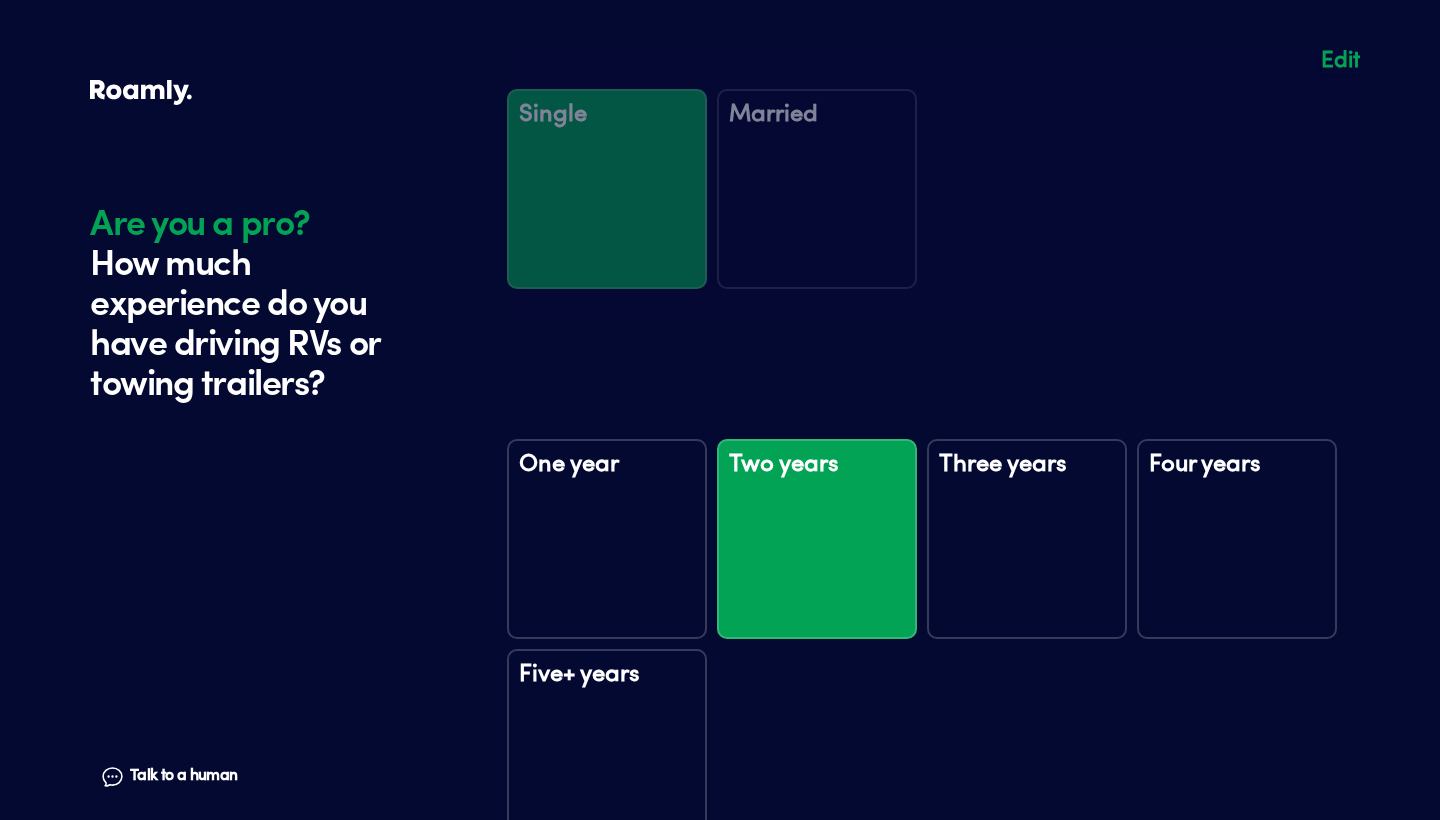 scroll, scrollTop: 2752, scrollLeft: 0, axis: vertical 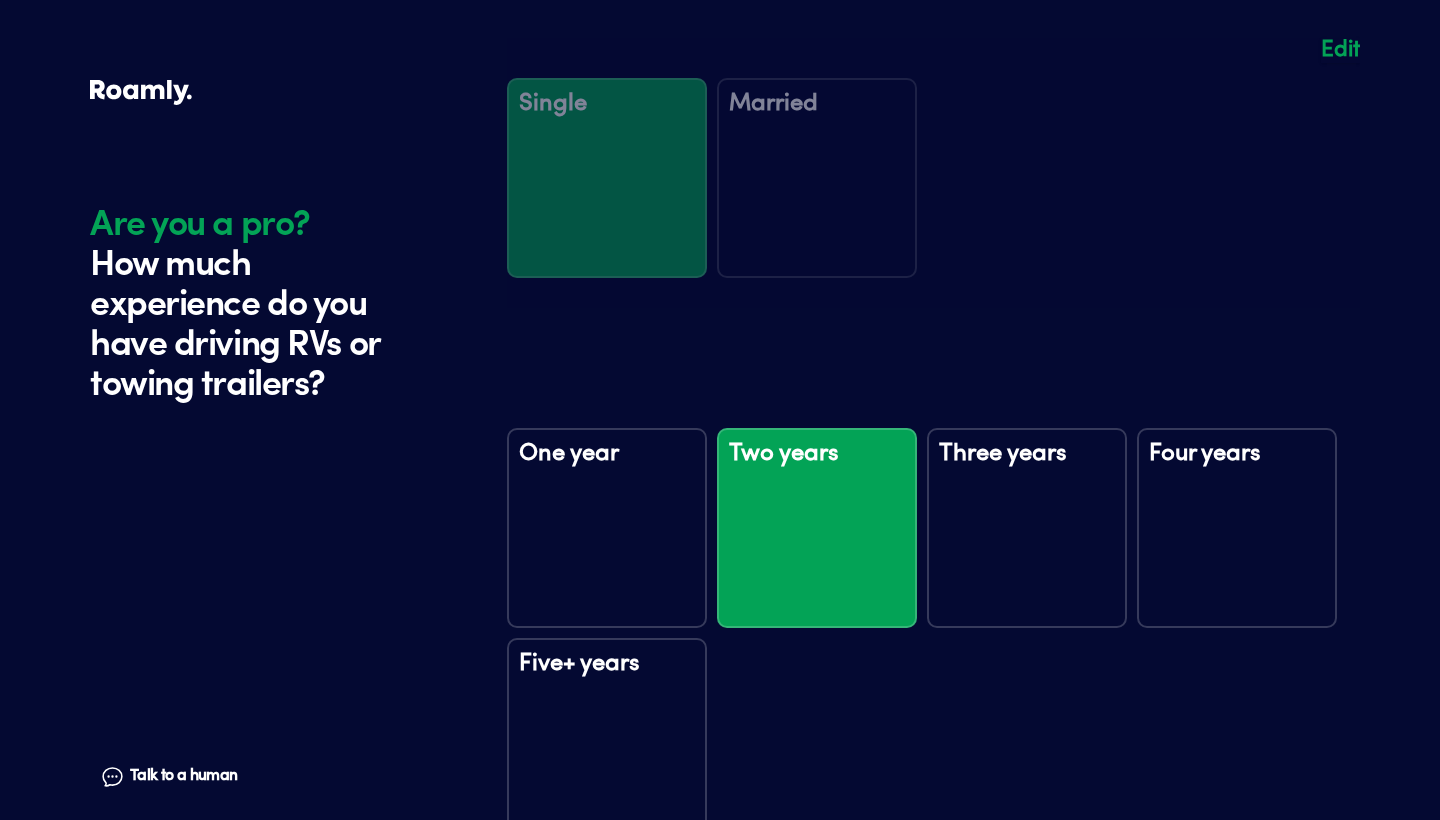 click on "Four years" at bounding box center [1237, 467] 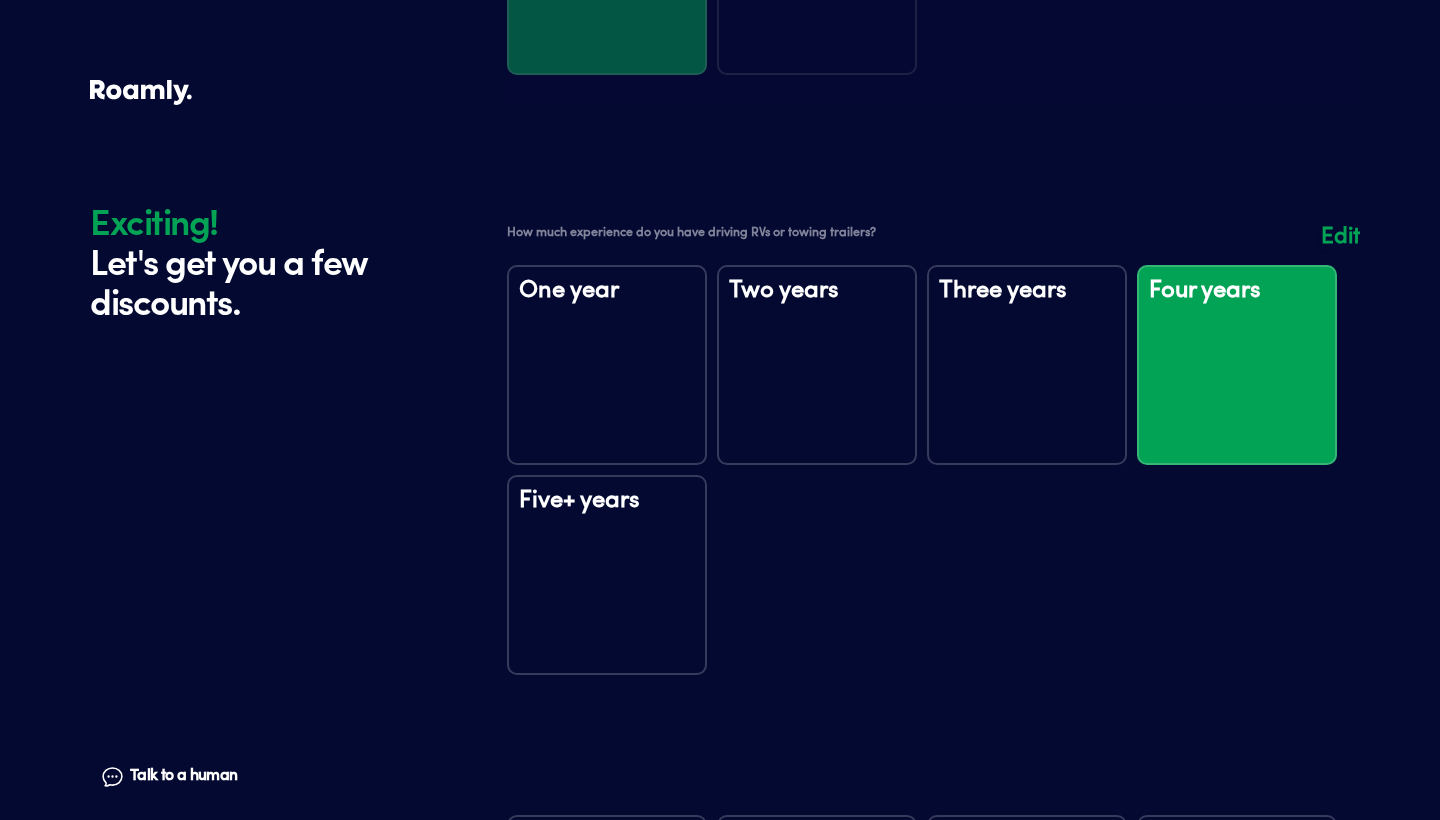 scroll, scrollTop: 2934, scrollLeft: 0, axis: vertical 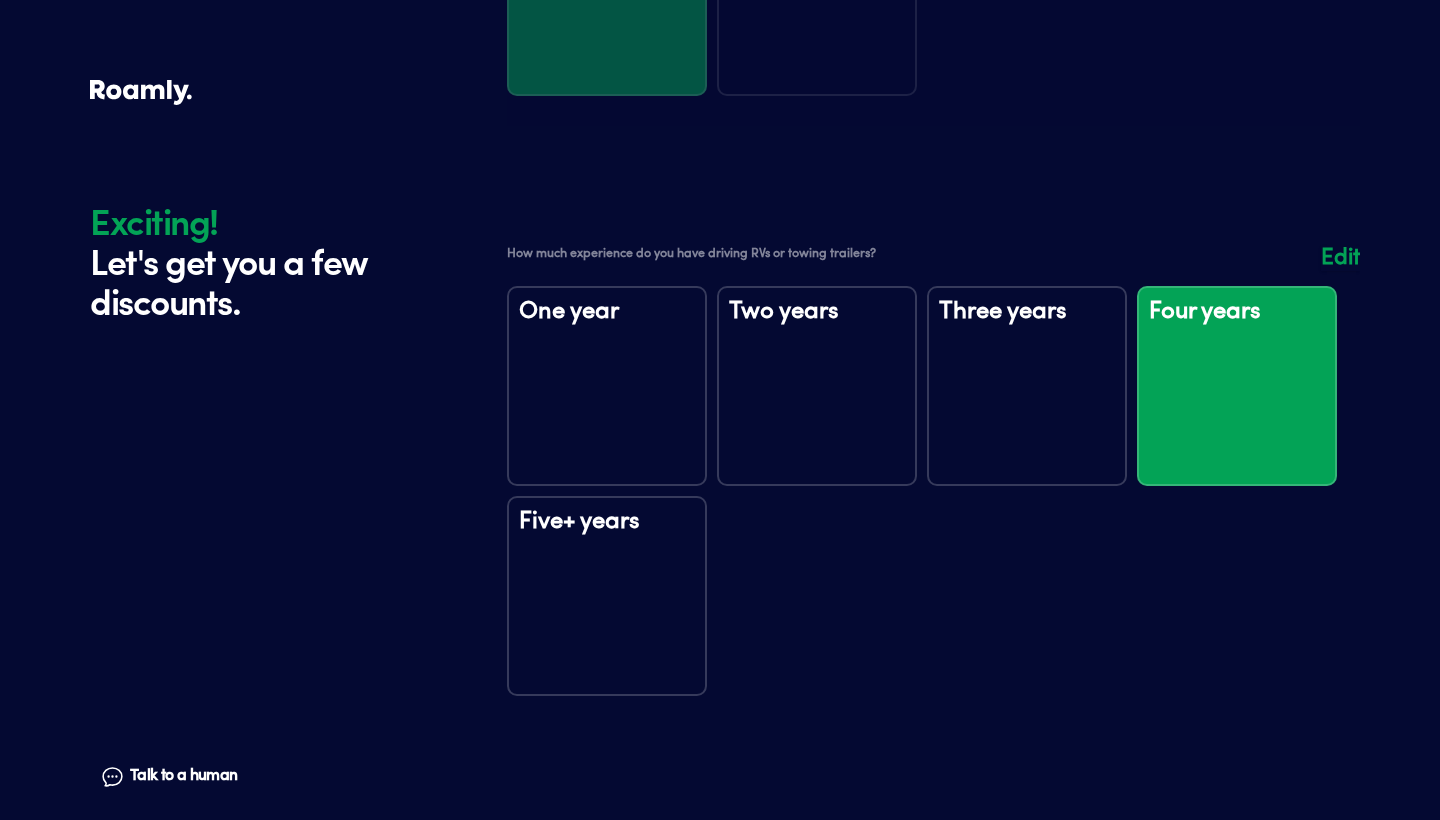click at bounding box center [933, 481] 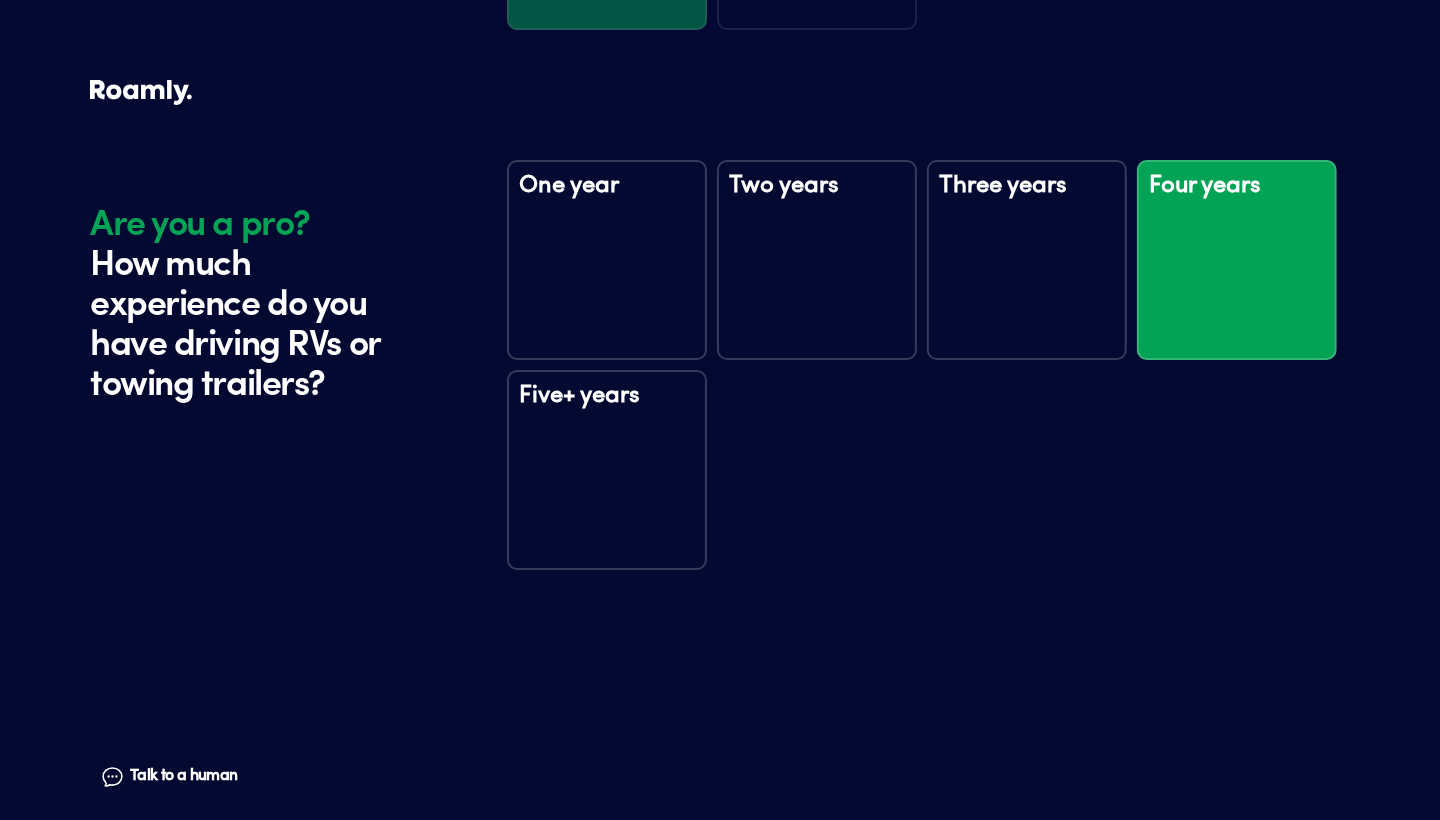 scroll, scrollTop: 3005, scrollLeft: 0, axis: vertical 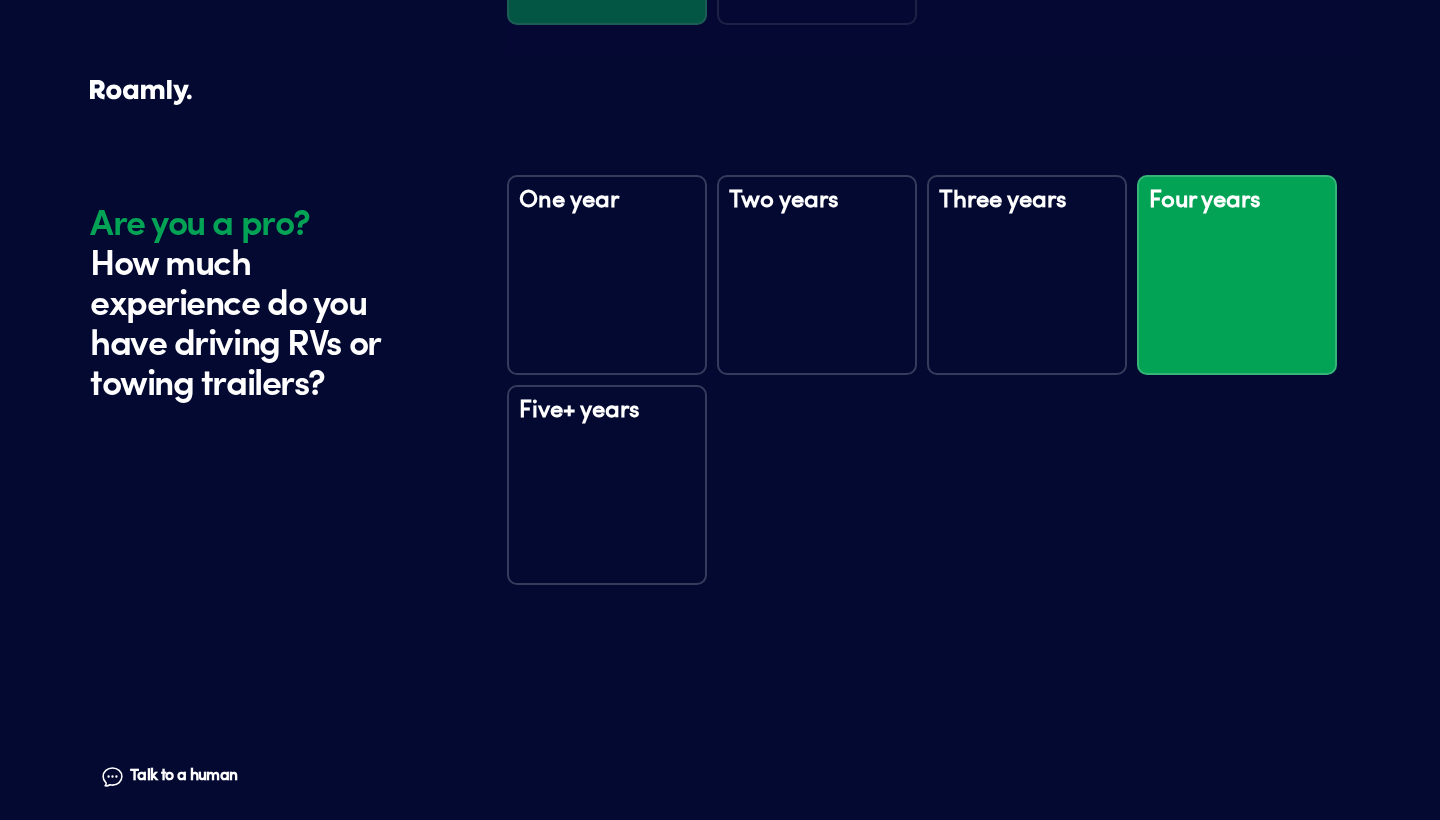 click on "Five+ years" at bounding box center (607, 485) 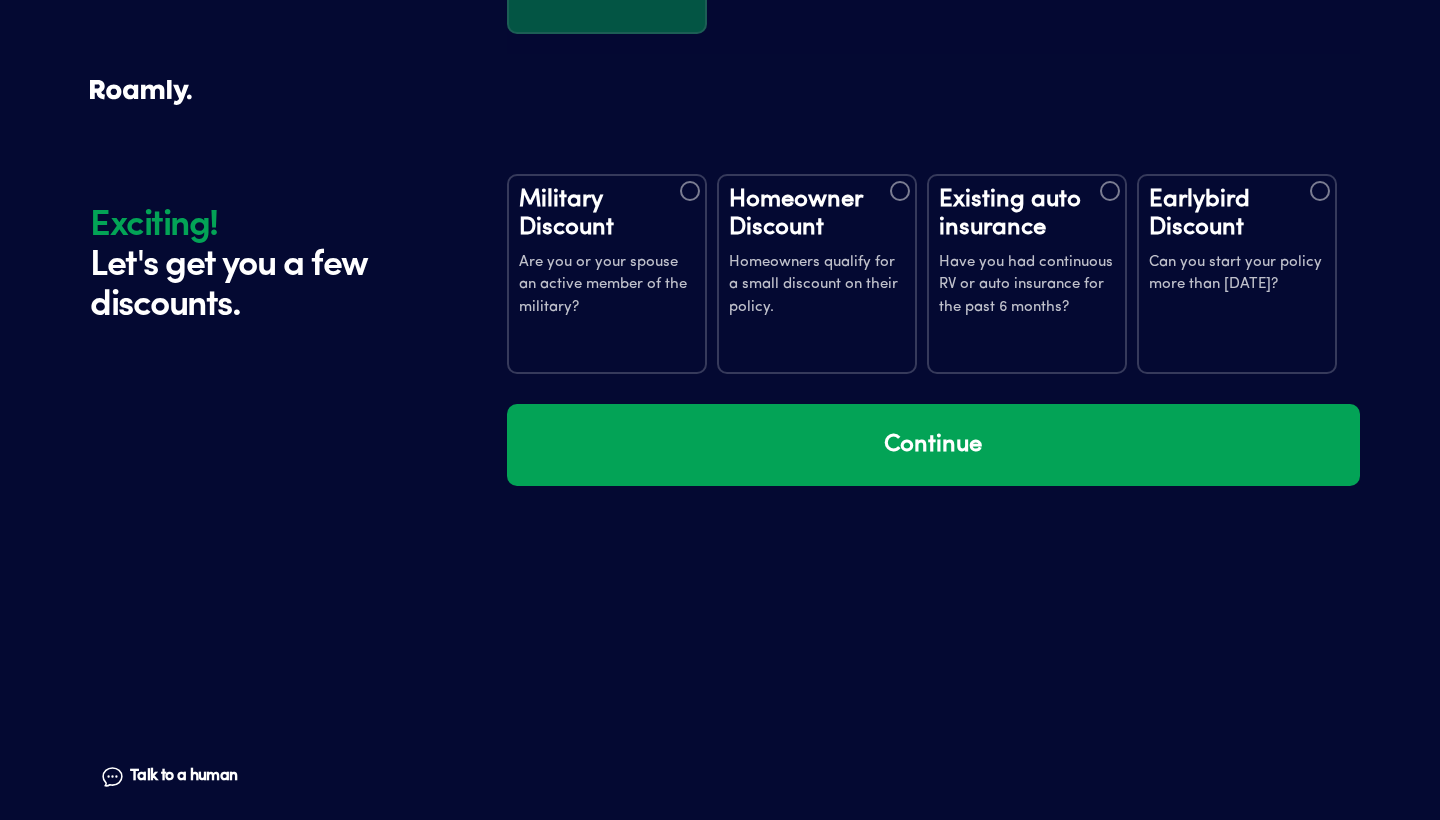 scroll, scrollTop: 3595, scrollLeft: 0, axis: vertical 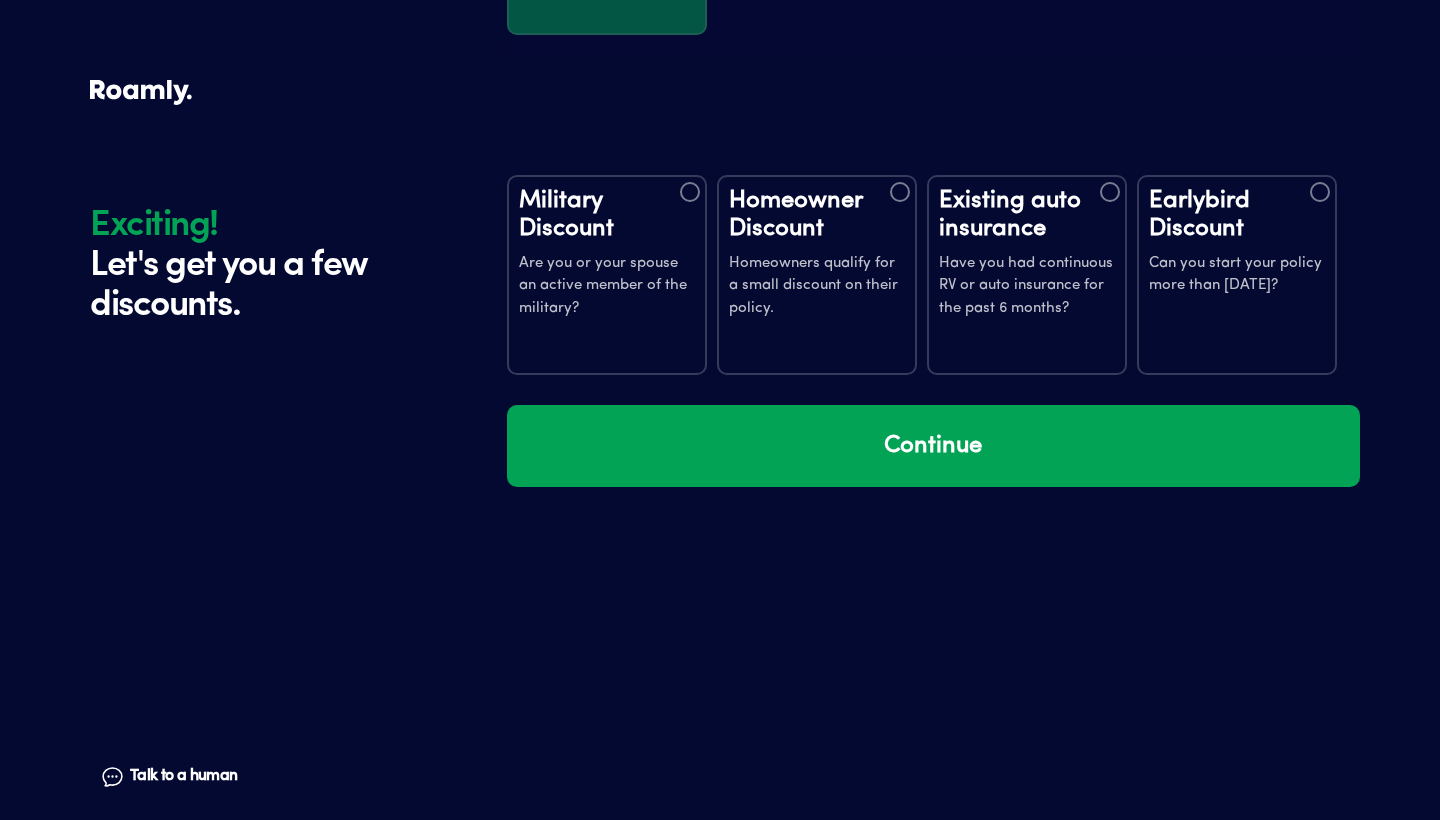 click on "Homeowner Discount" at bounding box center (817, 215) 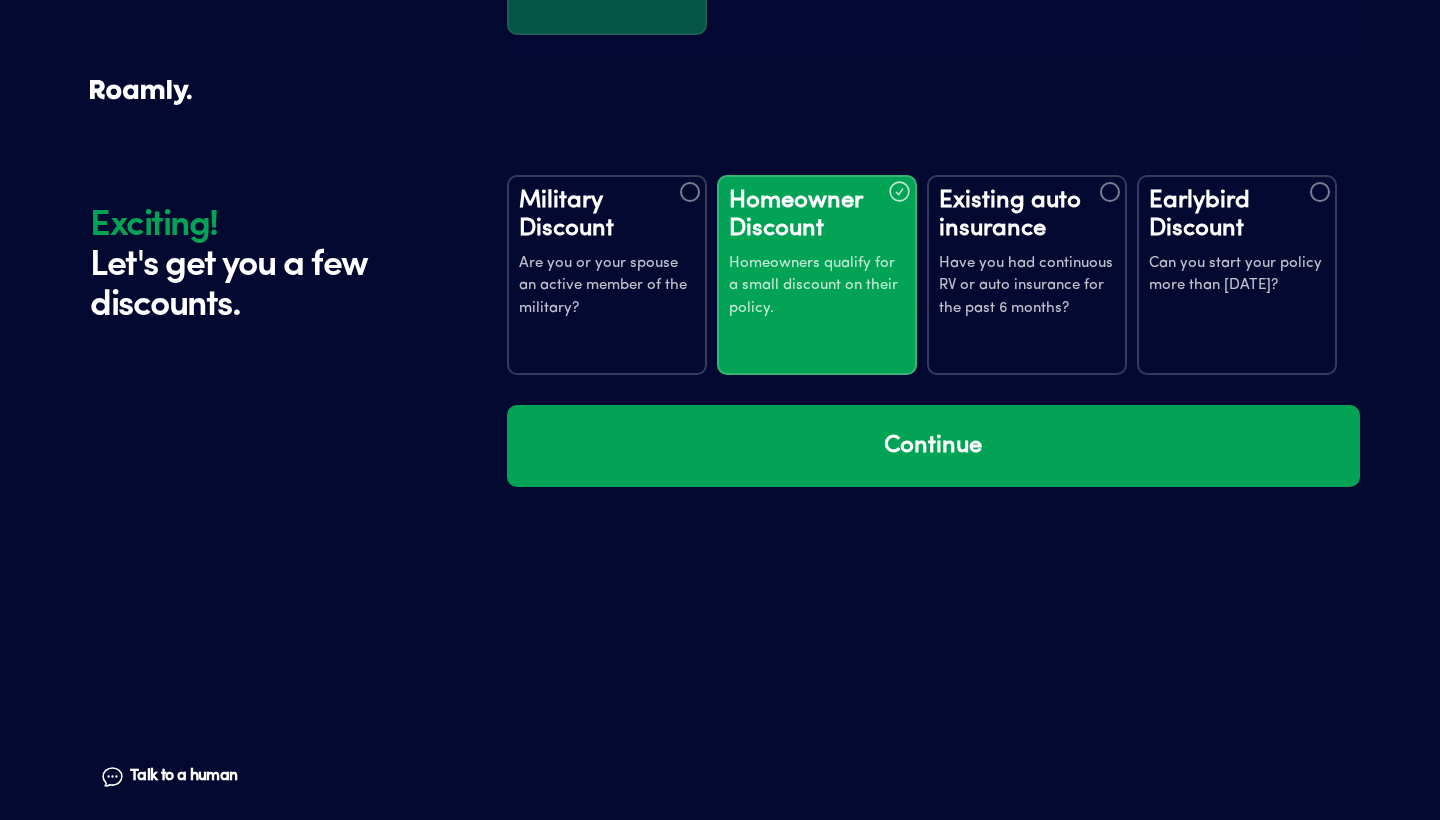click on "Existing auto insurance" at bounding box center (1027, 215) 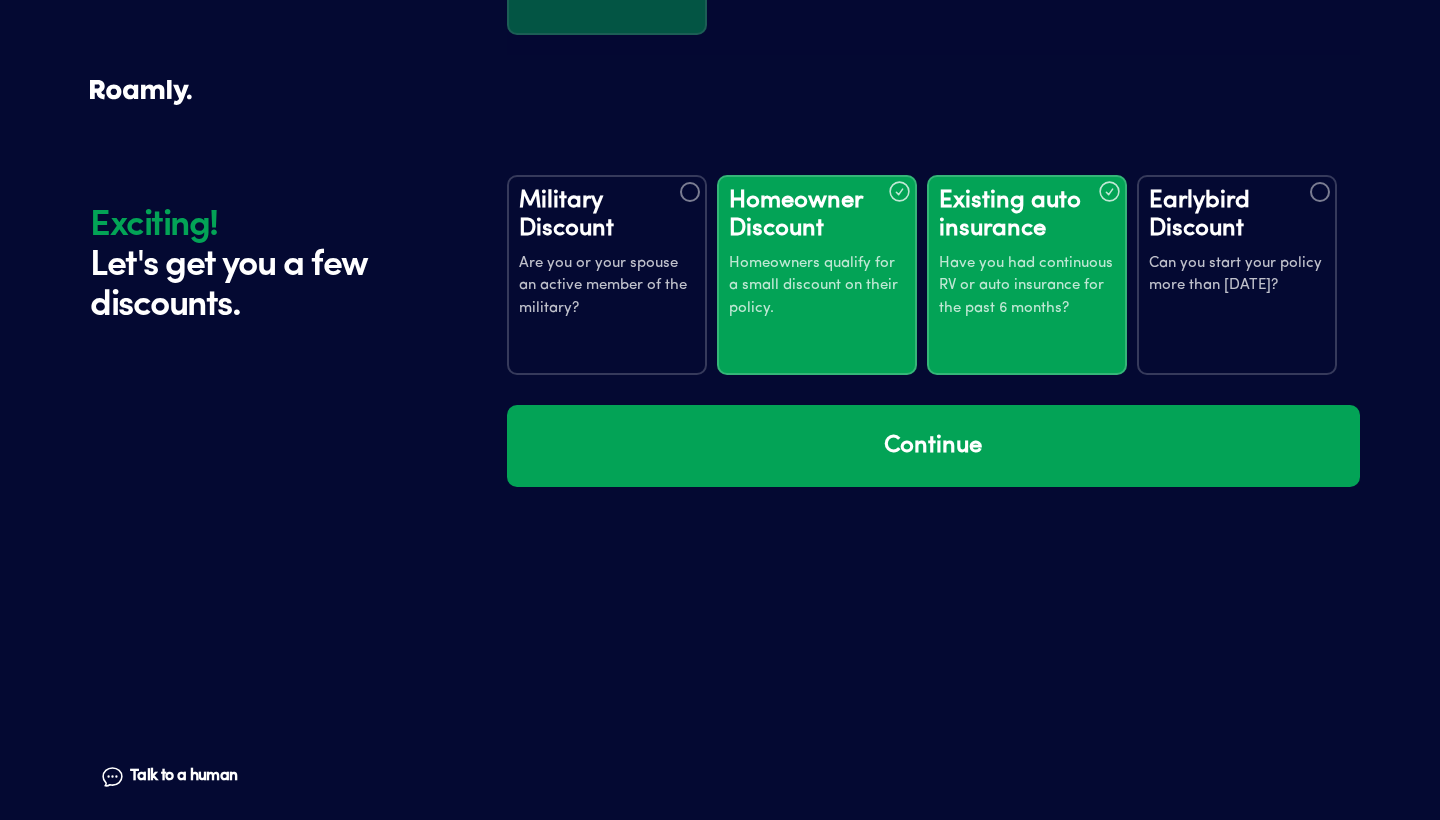 click on "Can you start your policy more than [DATE]?" at bounding box center (1237, 275) 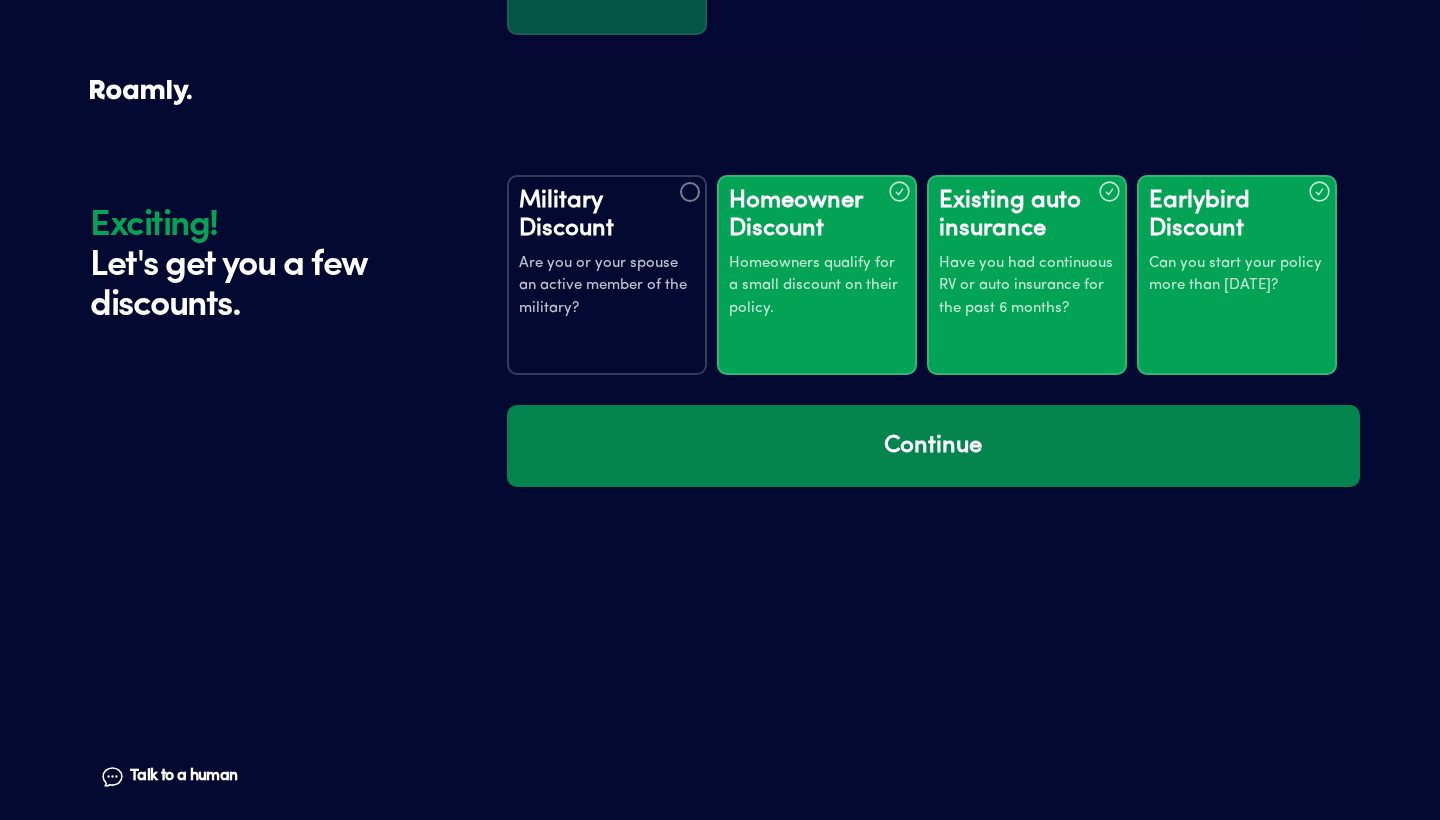 click on "Continue" at bounding box center (933, 446) 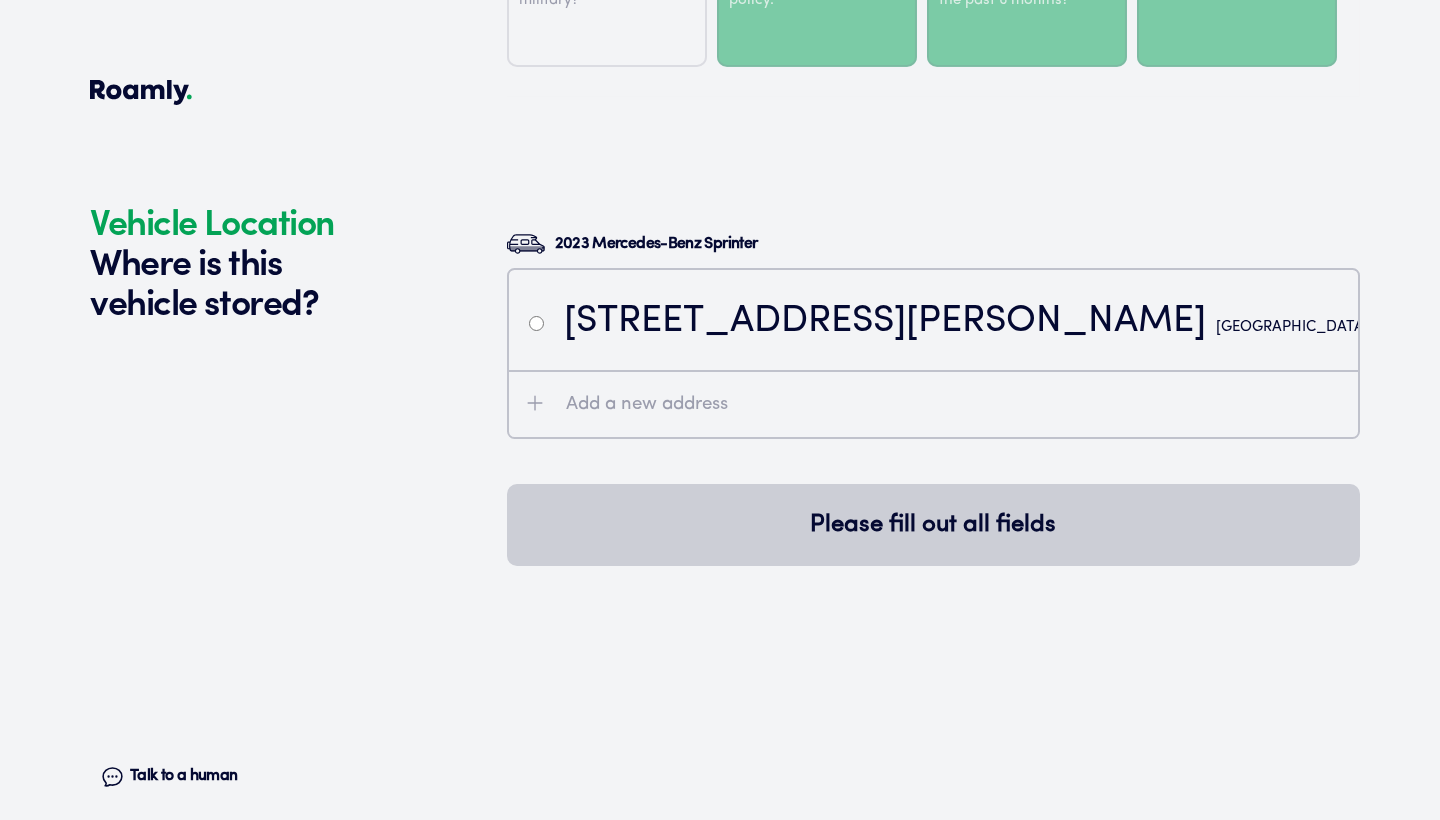 scroll, scrollTop: 3985, scrollLeft: 0, axis: vertical 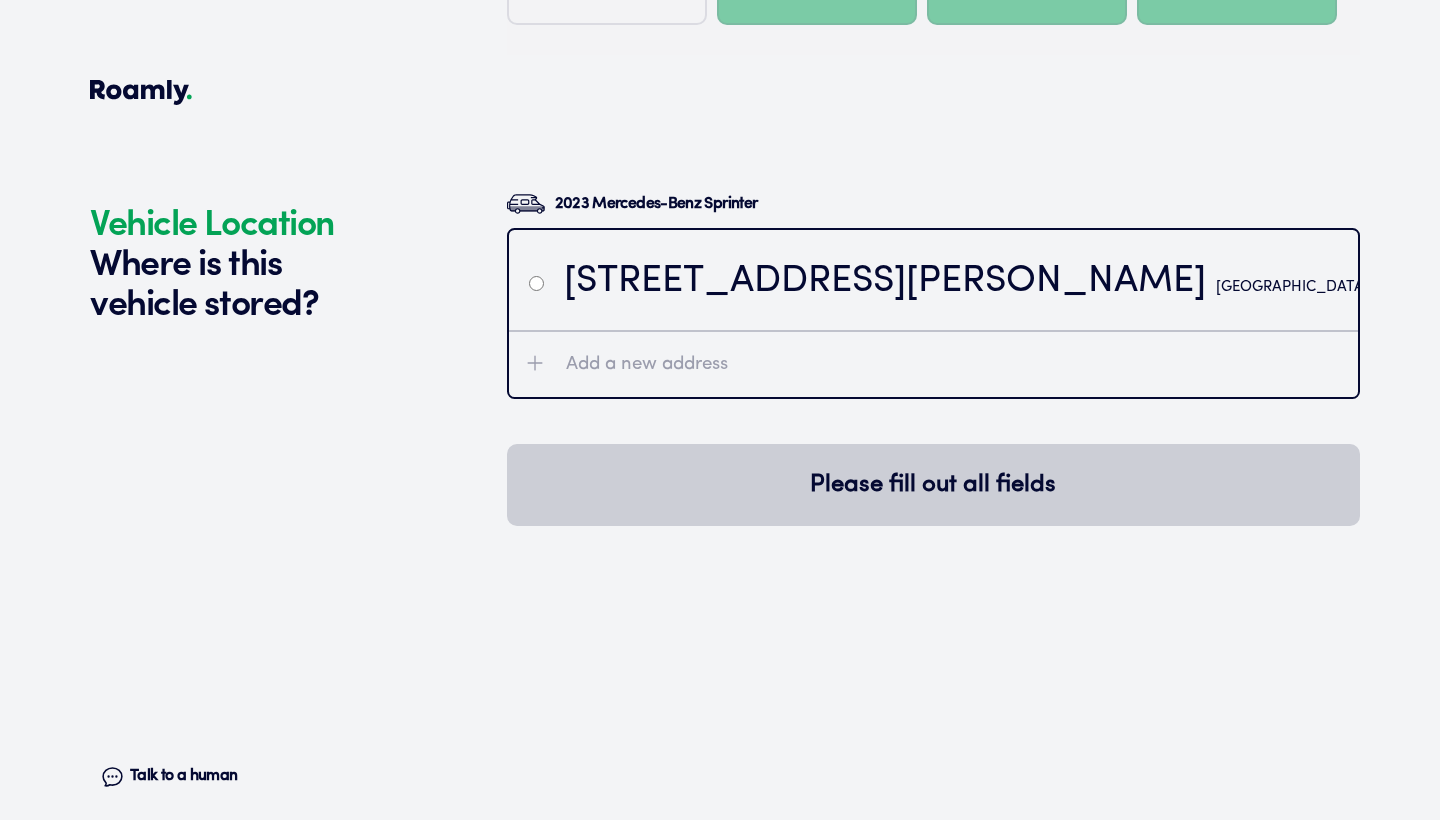 click on "[STREET_ADDRESS][PERSON_NAME][PERSON_NAME]" at bounding box center [933, 280] 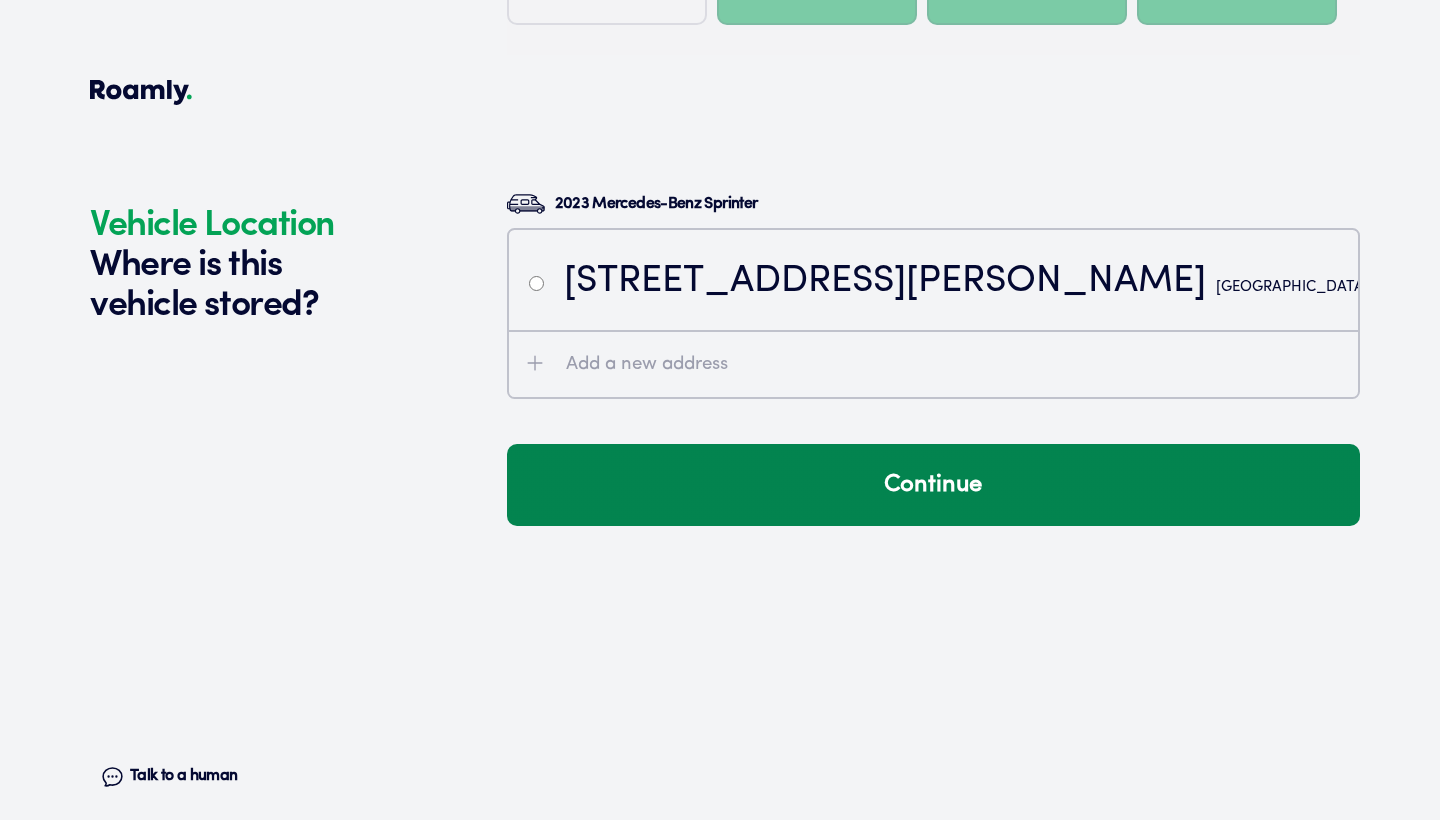 click on "Continue" at bounding box center (933, 485) 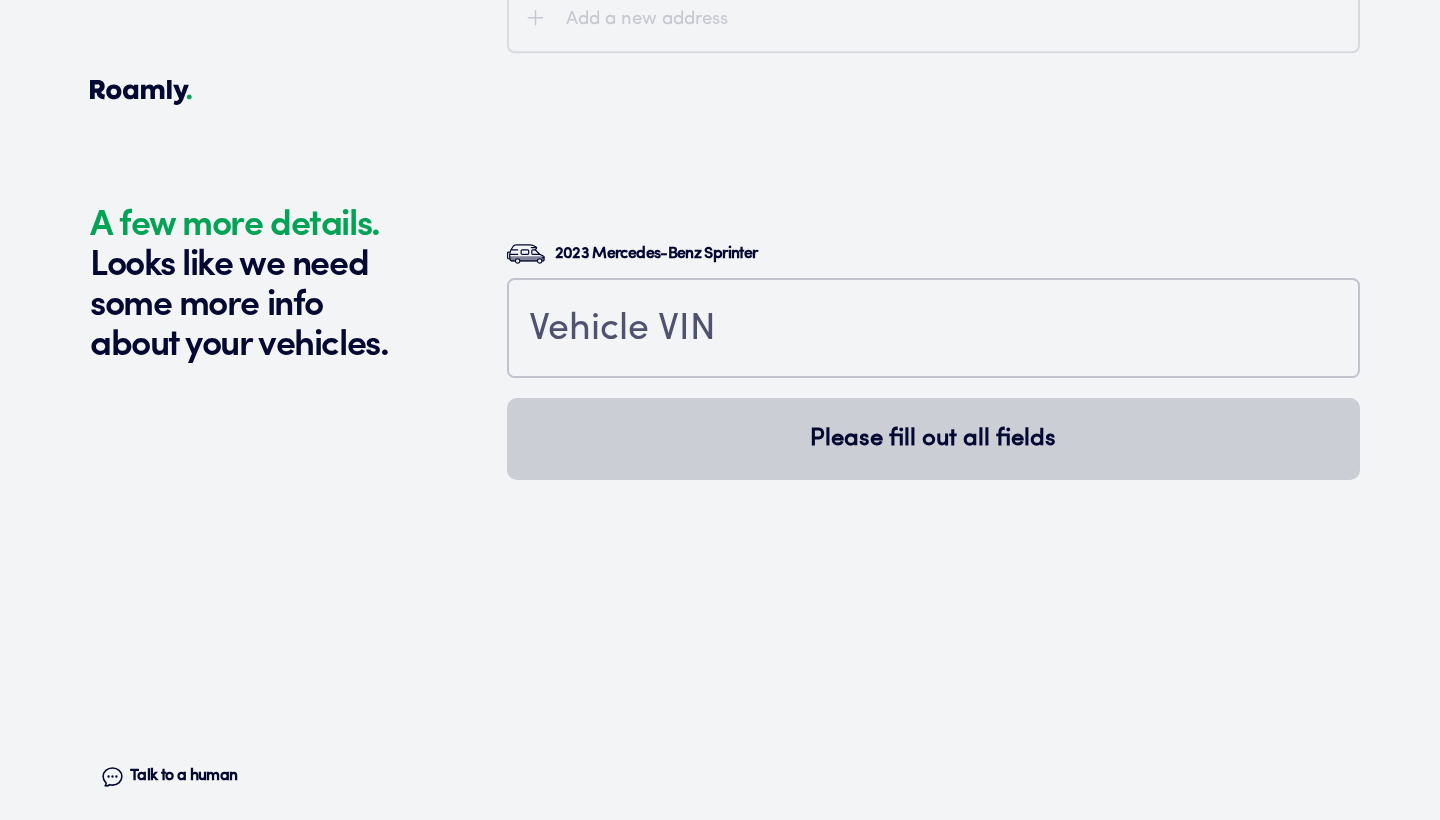 scroll, scrollTop: 4423, scrollLeft: 0, axis: vertical 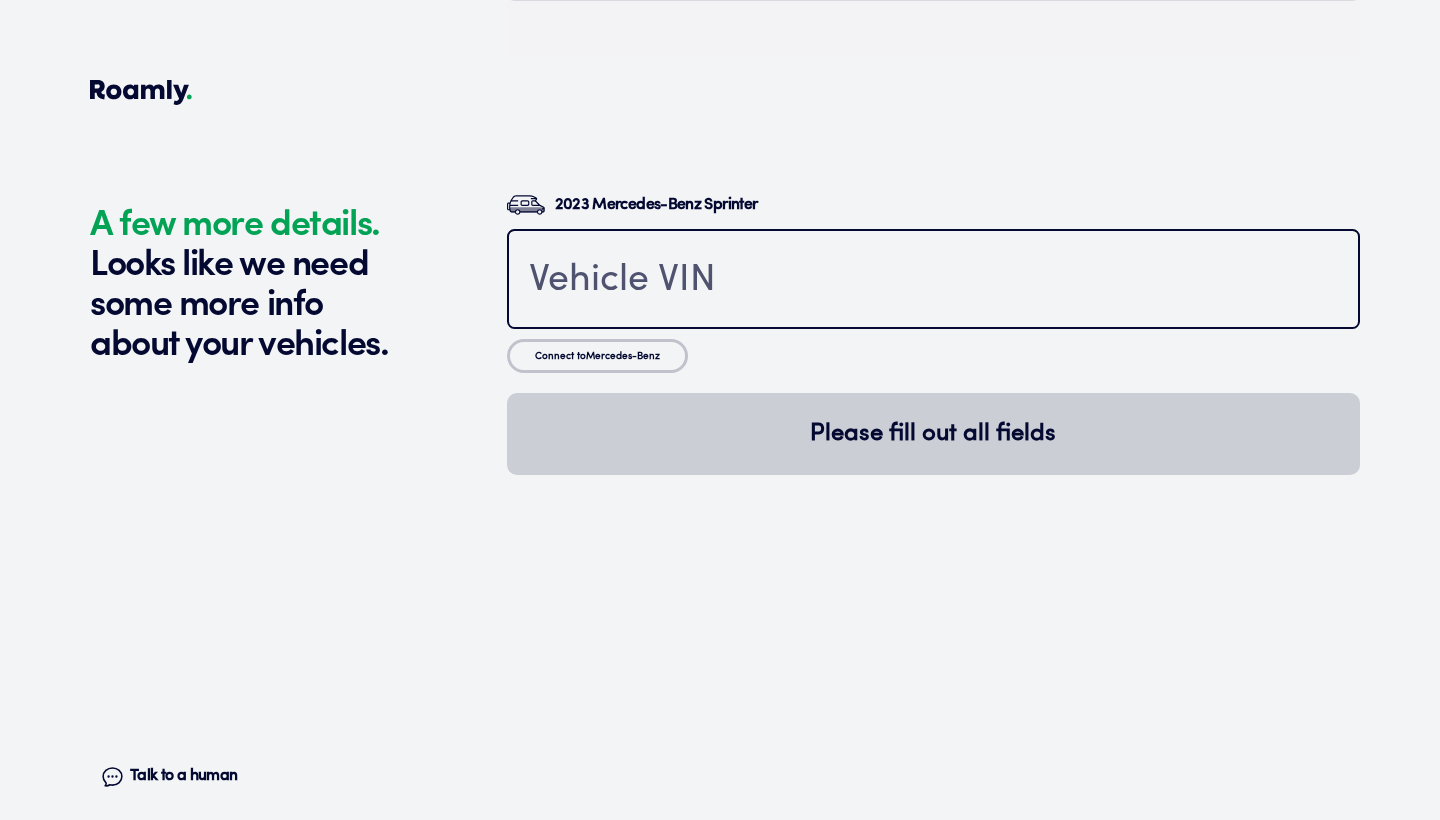 click at bounding box center (933, 281) 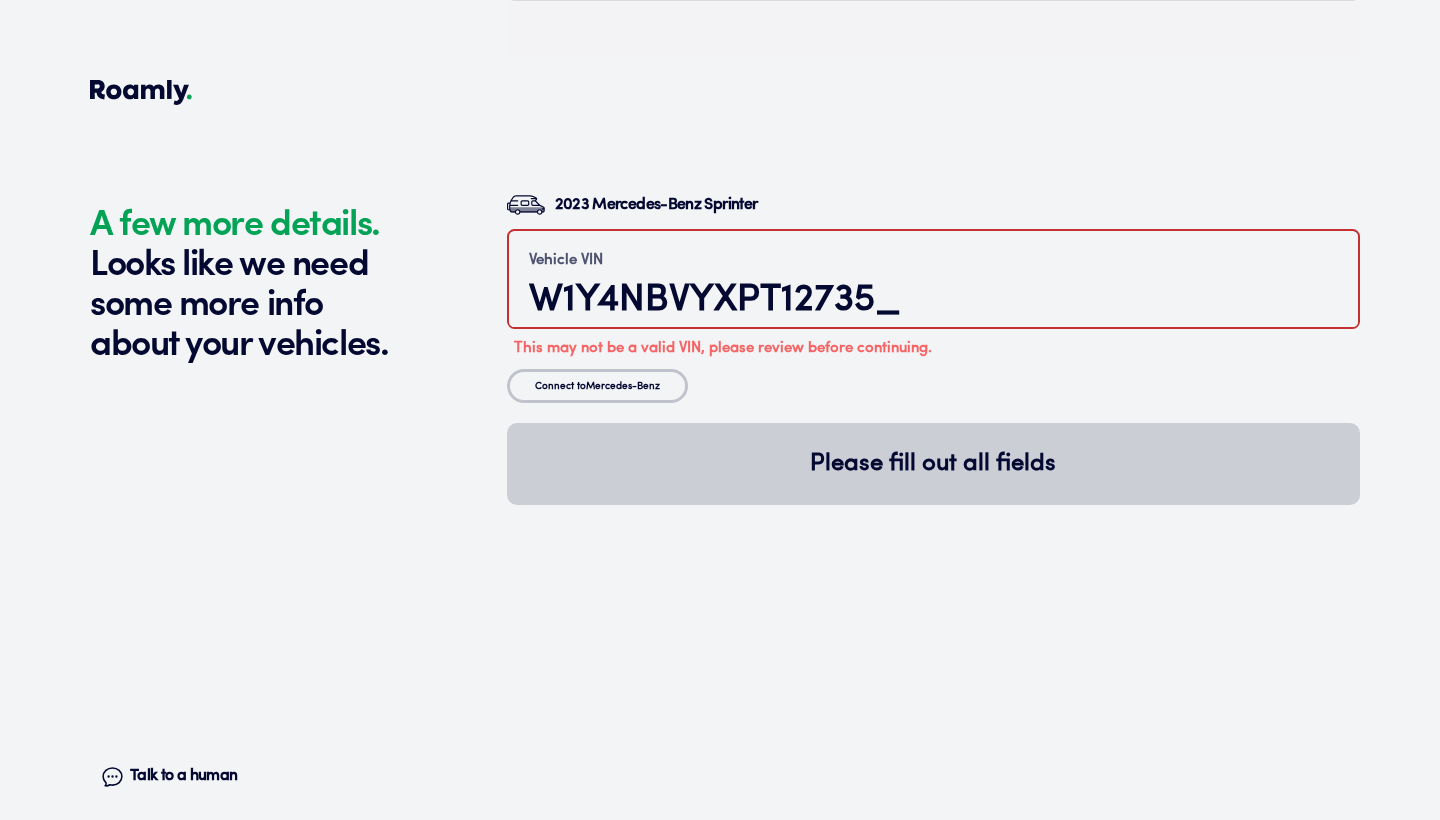 type on "[US_VEHICLE_IDENTIFICATION_NUMBER]" 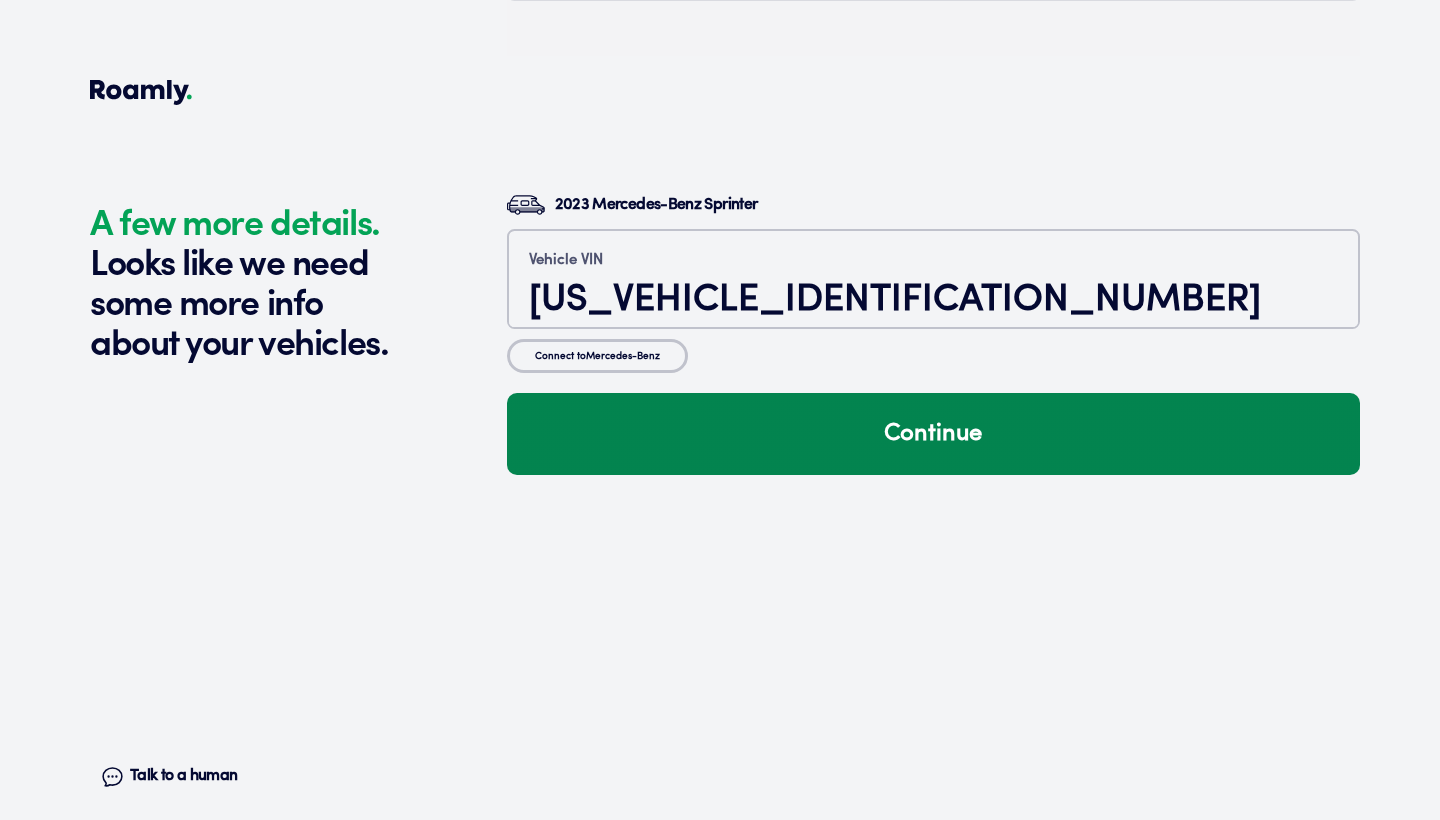 click on "Continue" at bounding box center (933, 434) 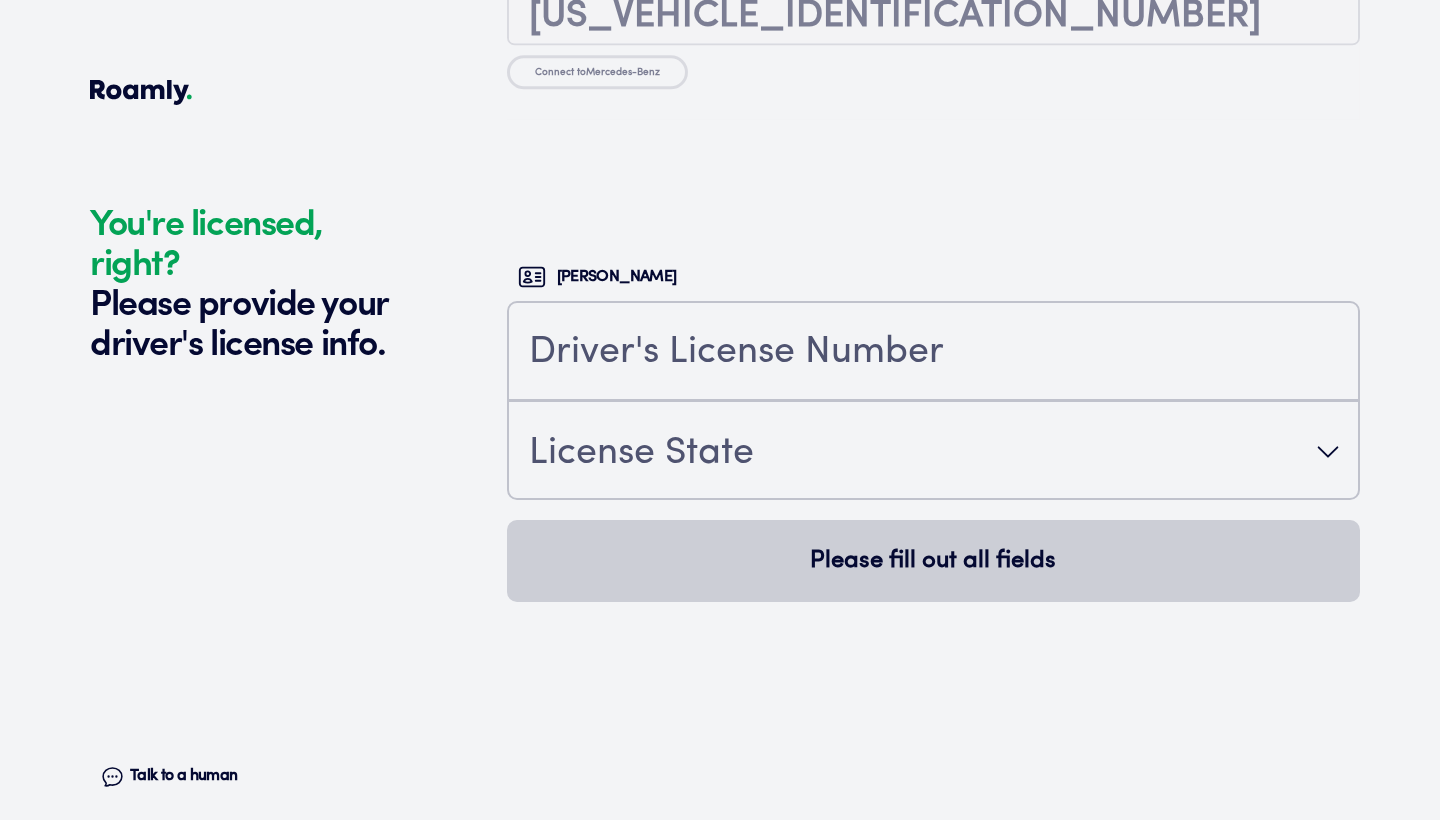 scroll, scrollTop: 4810, scrollLeft: 0, axis: vertical 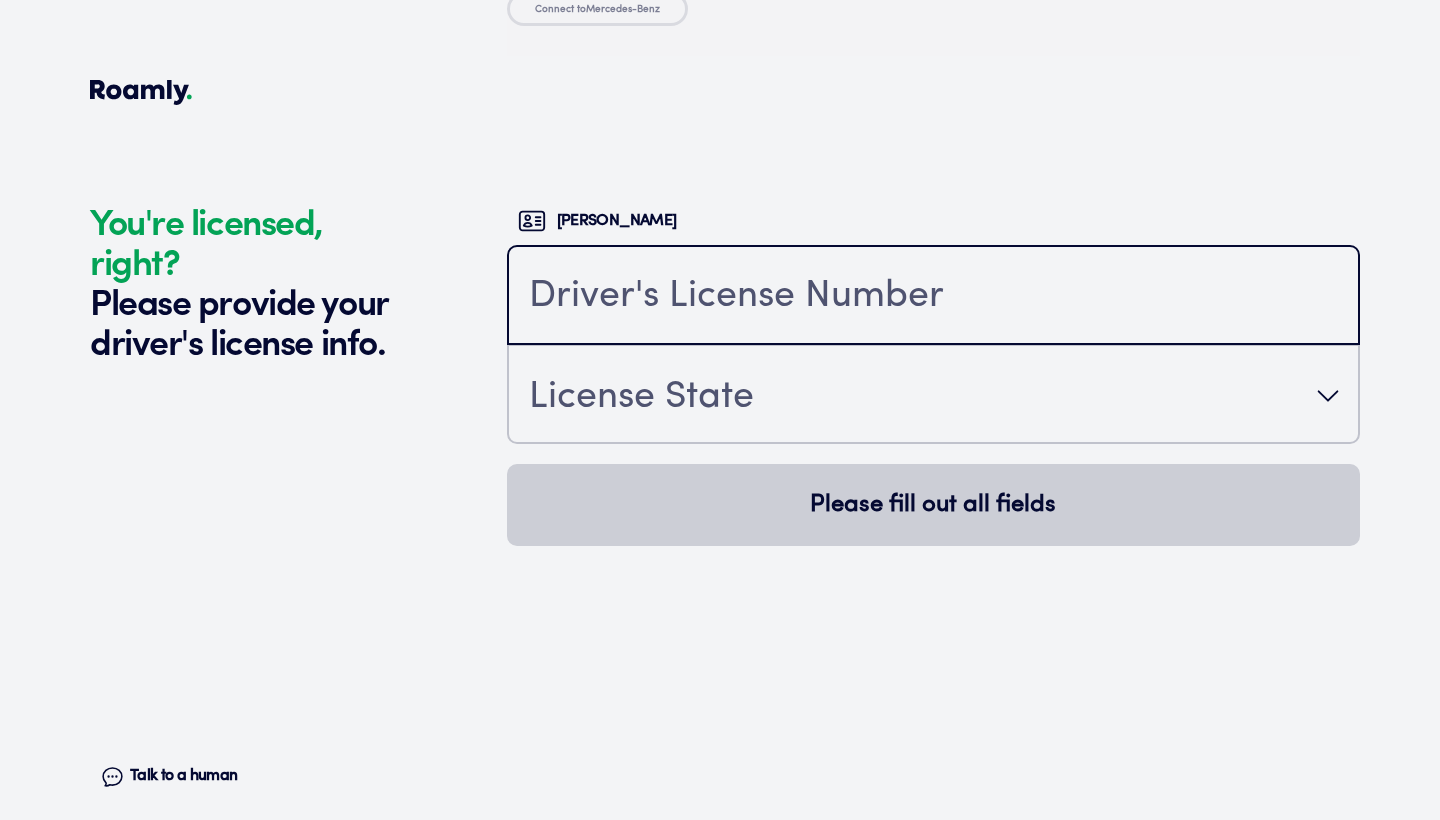 click at bounding box center (933, 297) 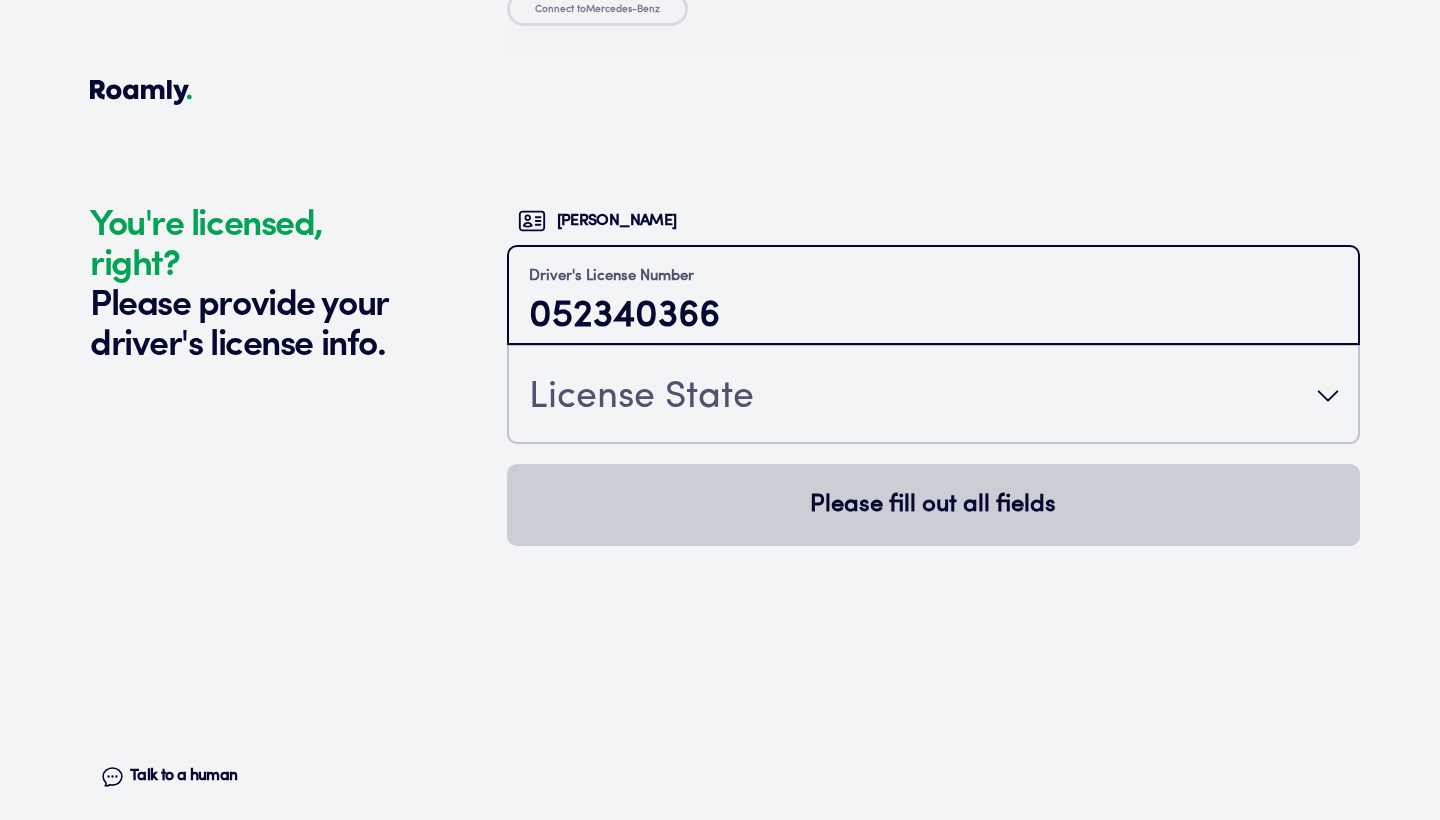 type on "052340366" 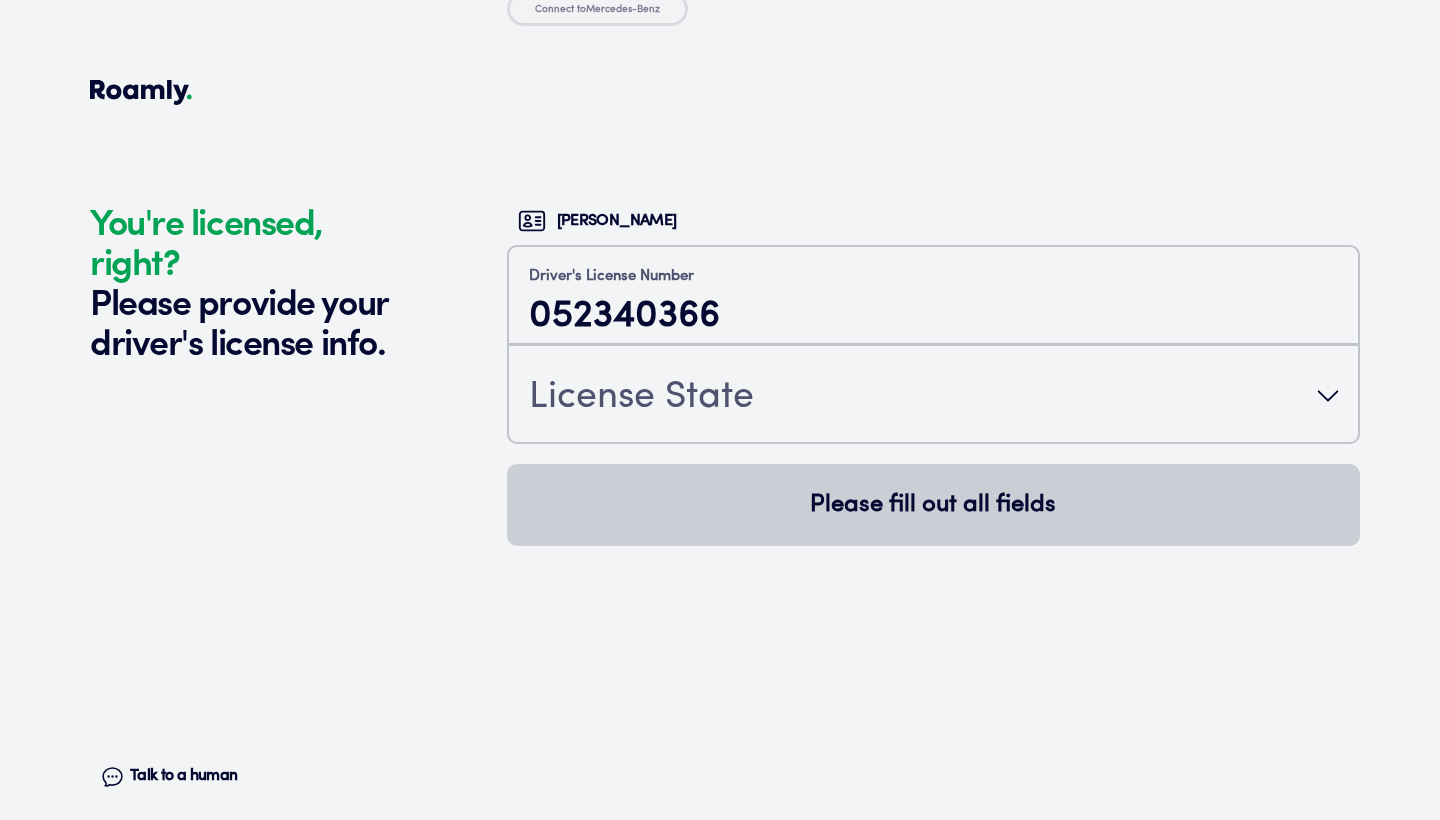 click on "License State" at bounding box center [933, 396] 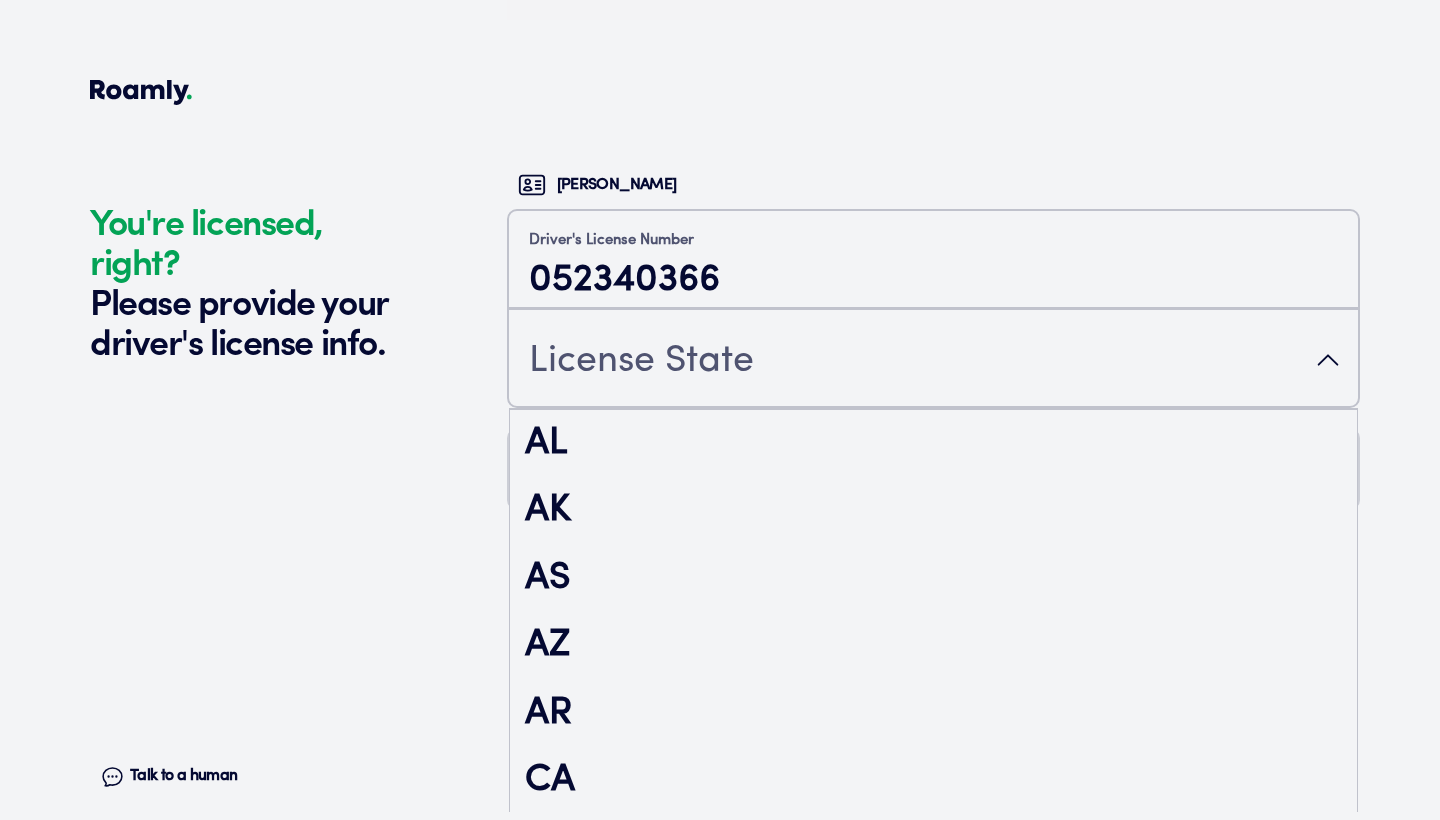 scroll, scrollTop: 103, scrollLeft: 0, axis: vertical 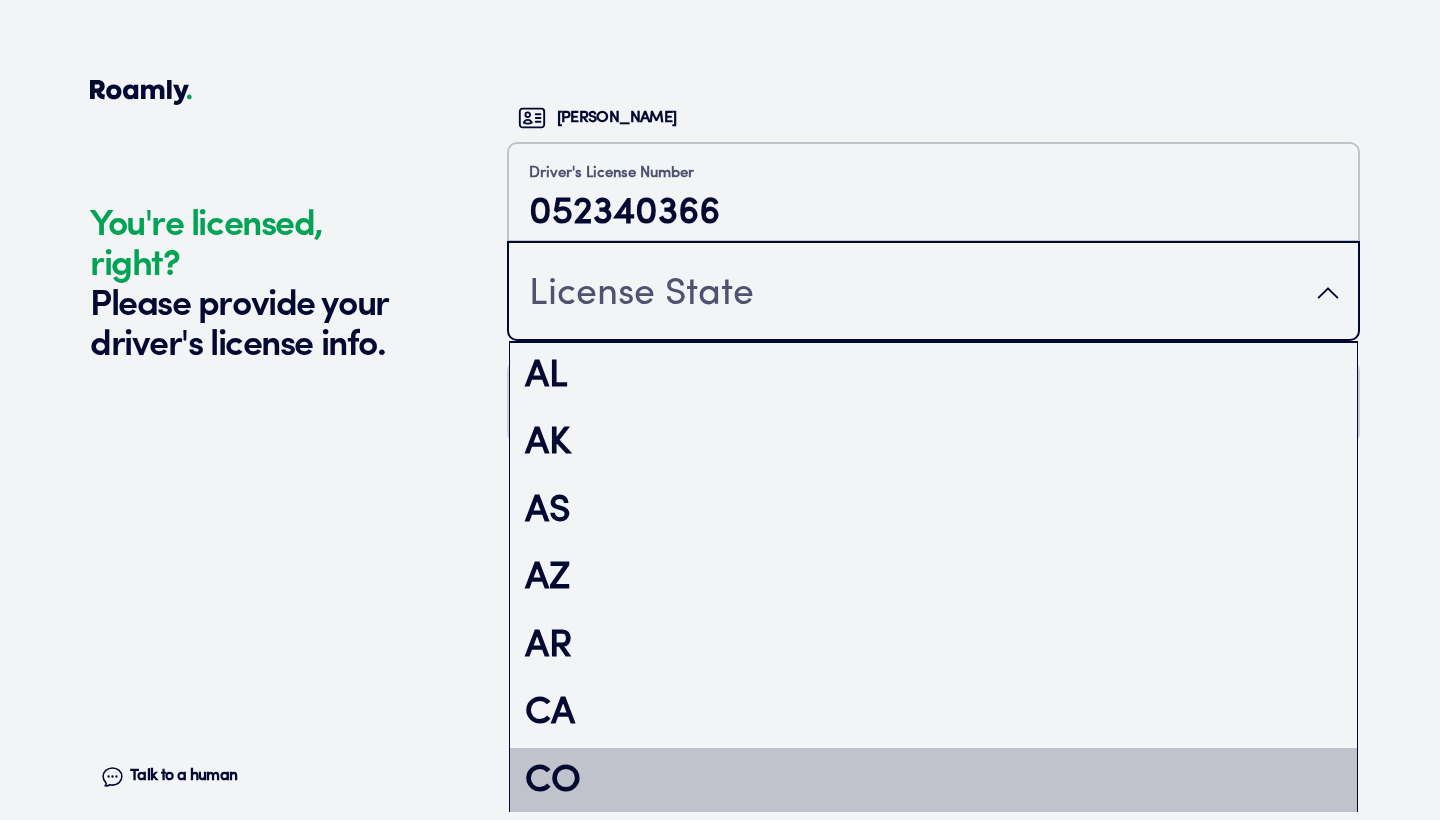 click on "CO" at bounding box center (933, 782) 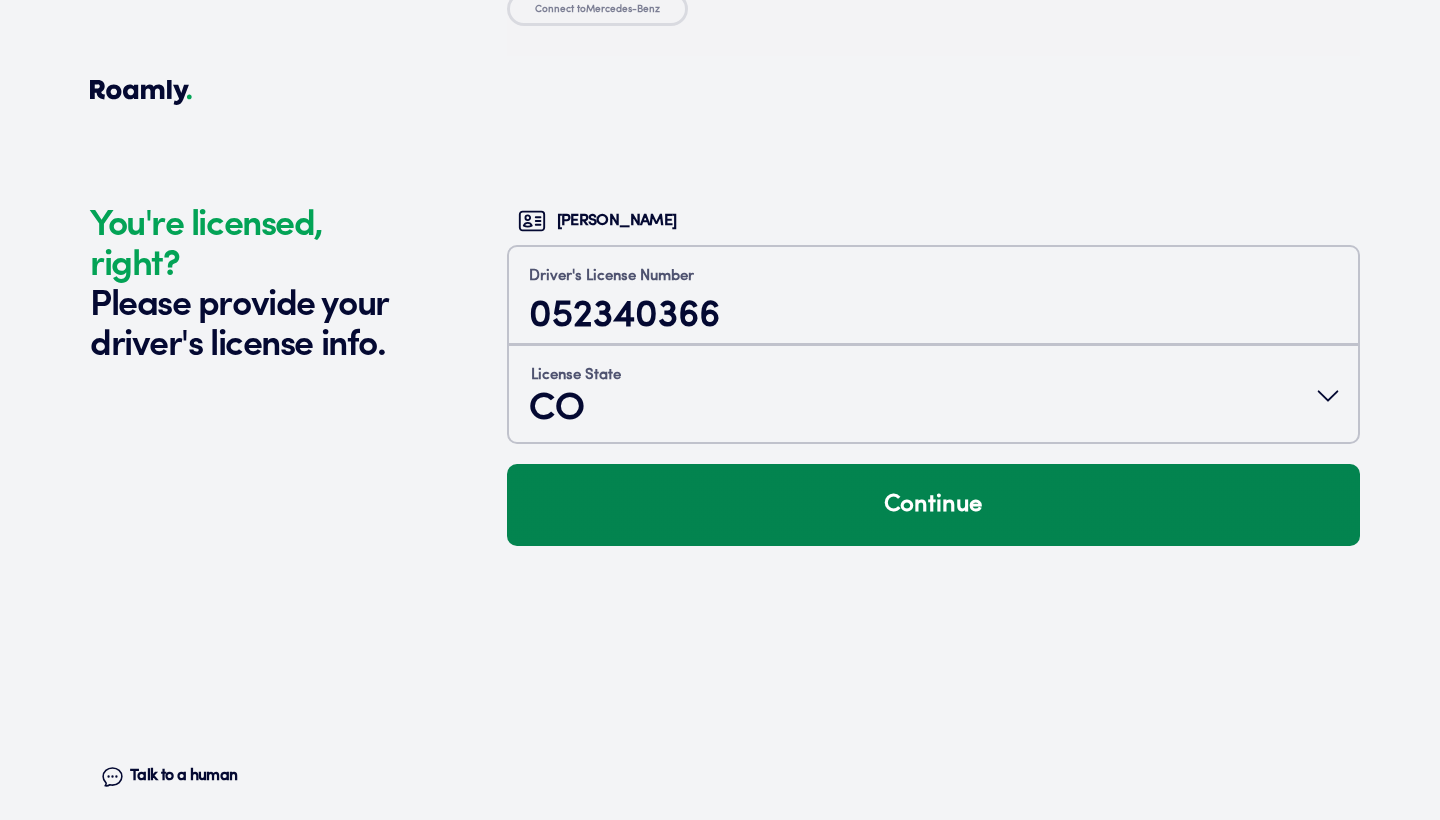 click on "Continue" at bounding box center (933, 505) 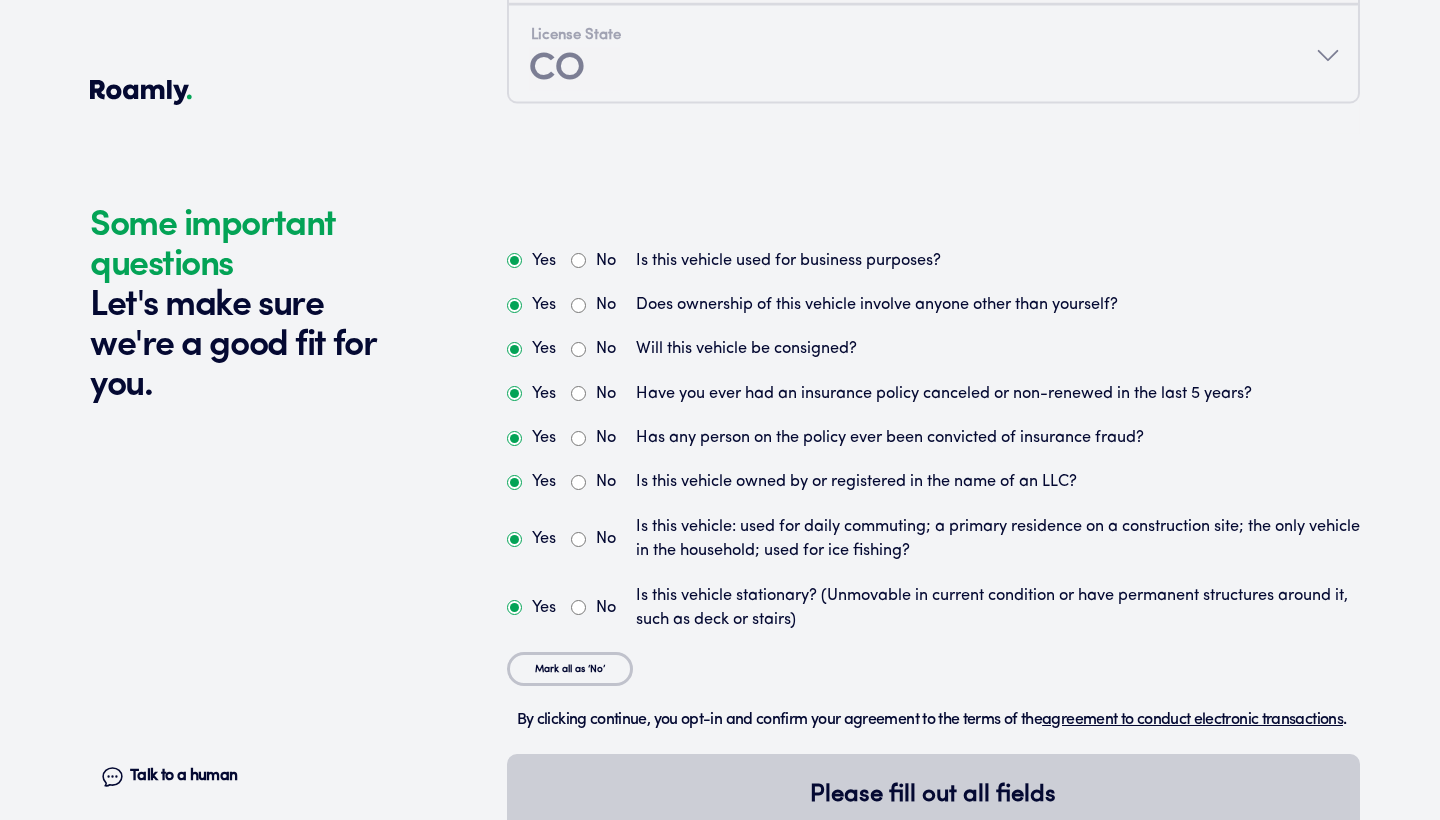 scroll, scrollTop: 5268, scrollLeft: 0, axis: vertical 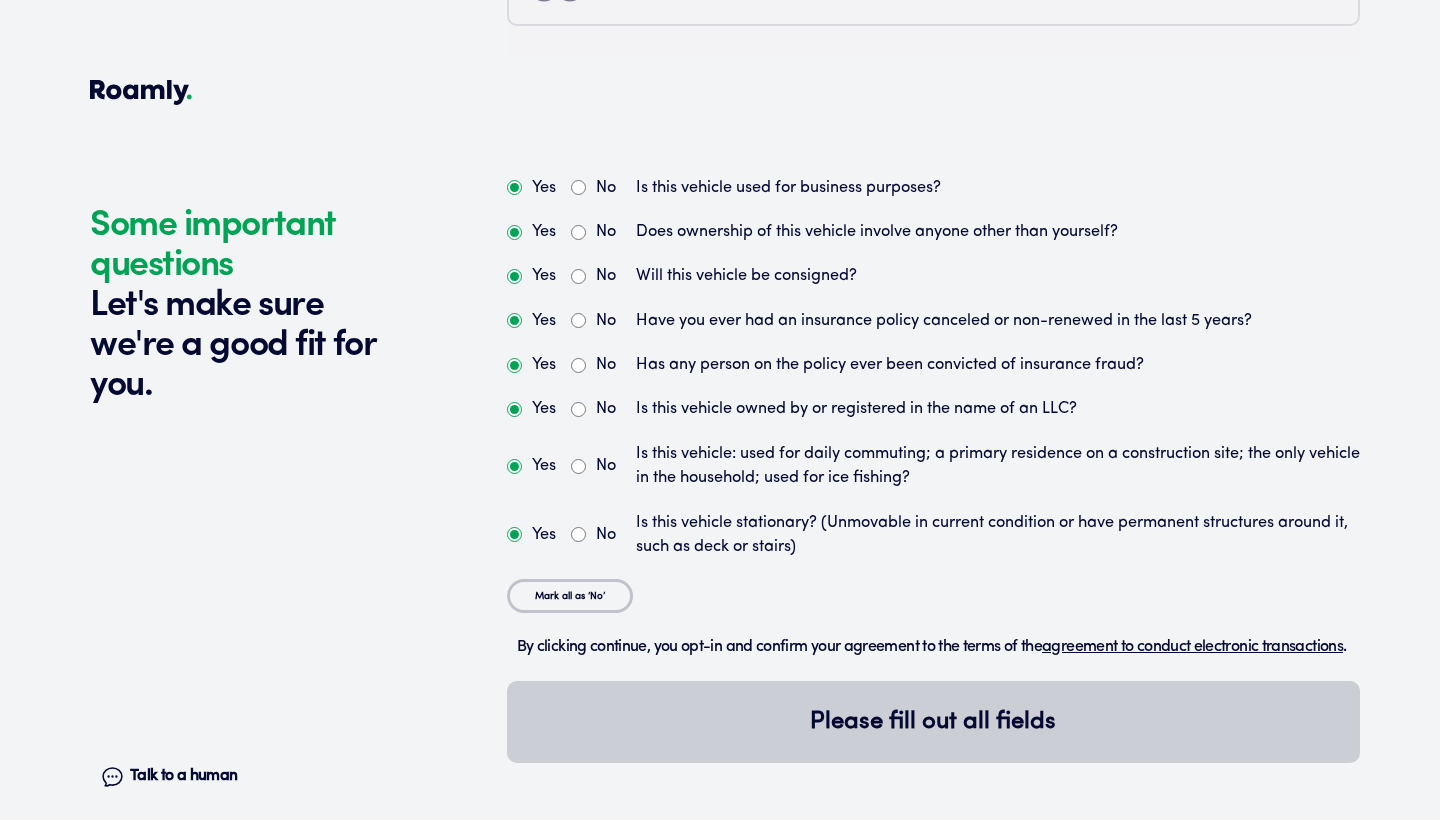 click on "No" at bounding box center [578, 187] 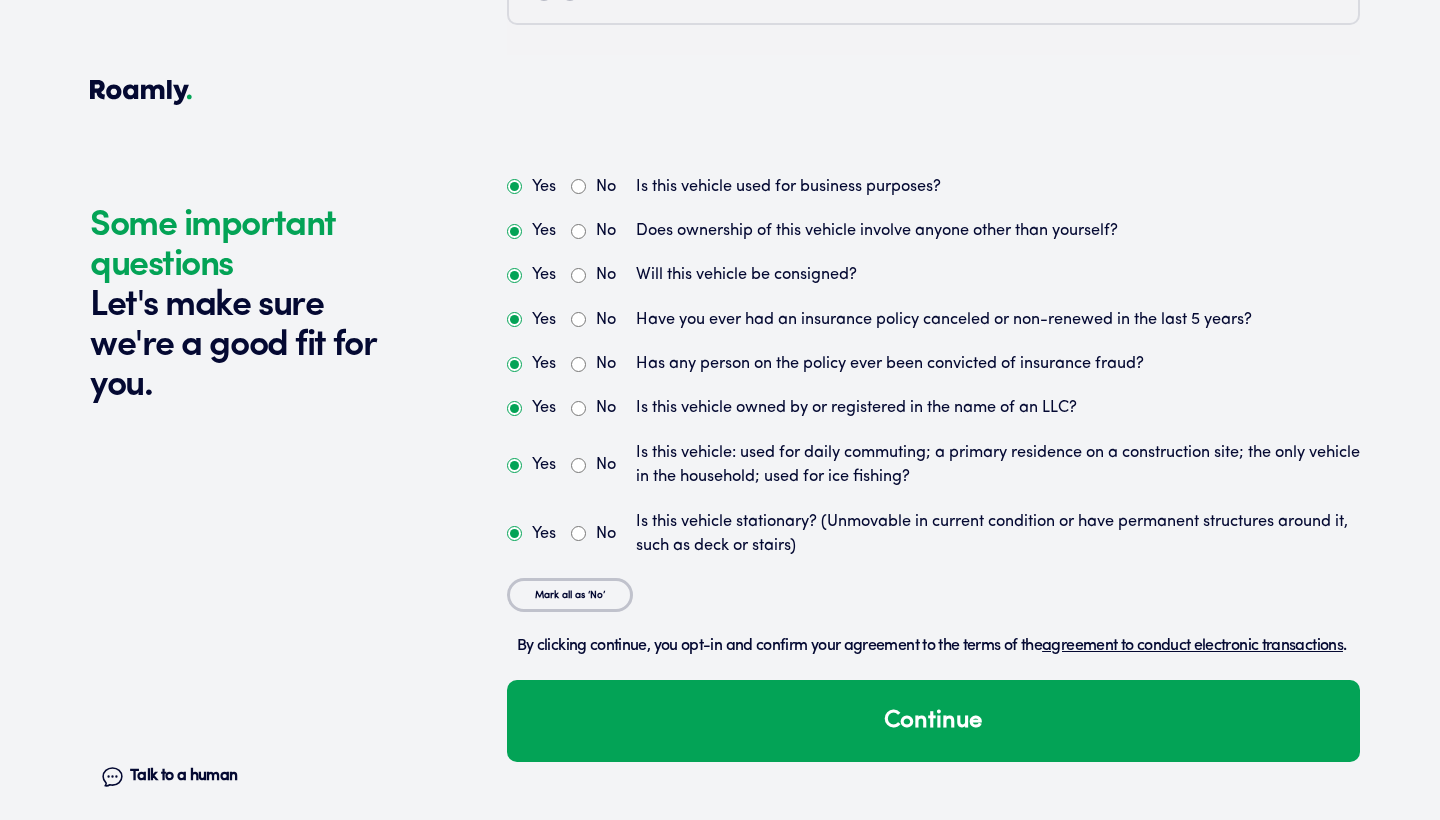 scroll, scrollTop: 5268, scrollLeft: 0, axis: vertical 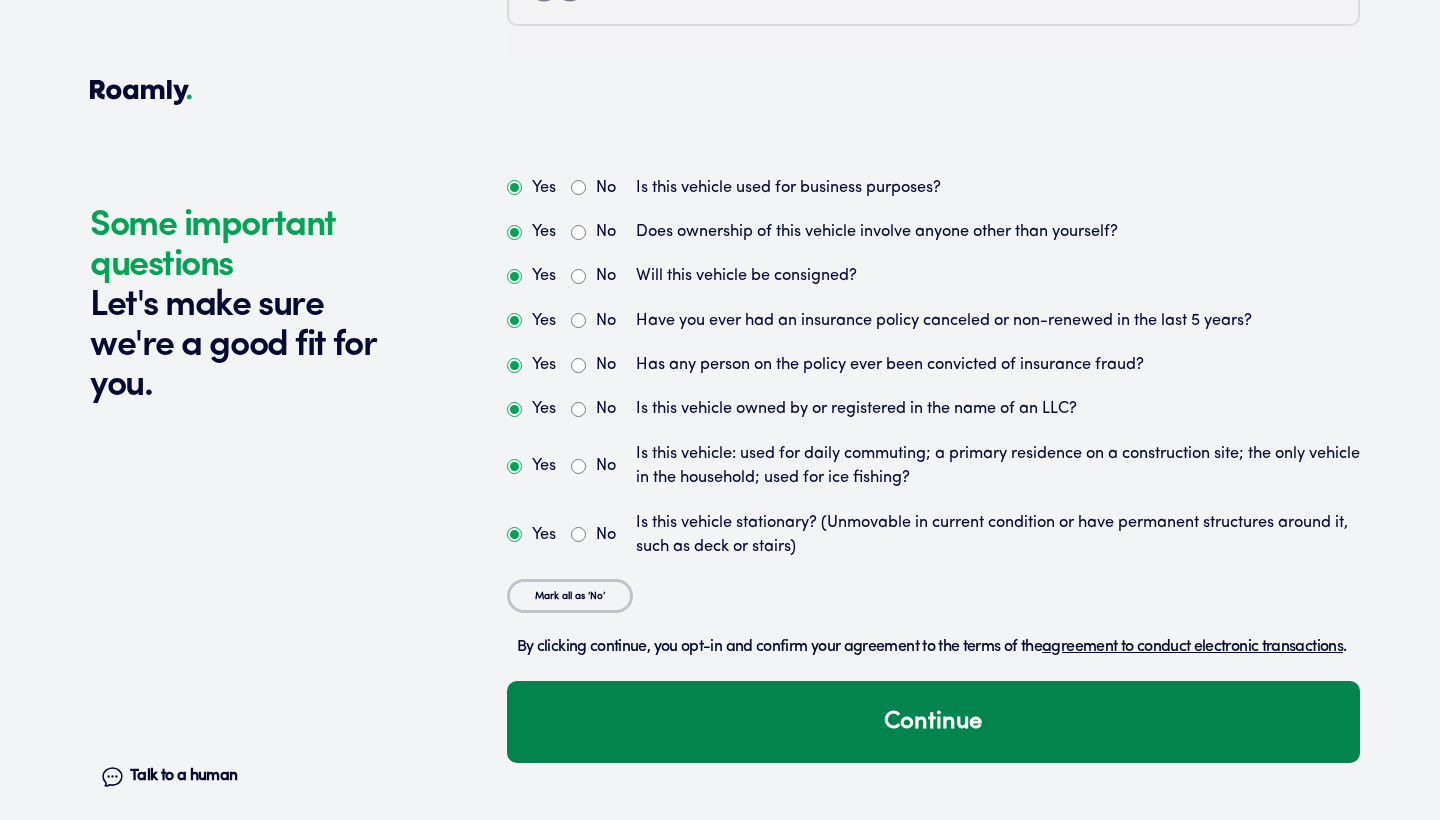 click on "Continue" at bounding box center (933, 722) 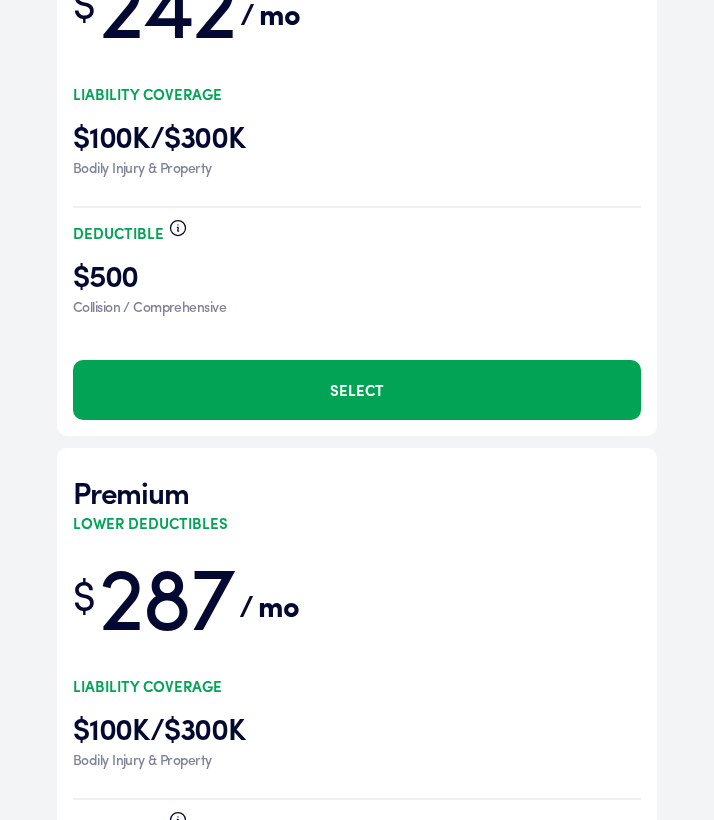 scroll, scrollTop: 6205, scrollLeft: 0, axis: vertical 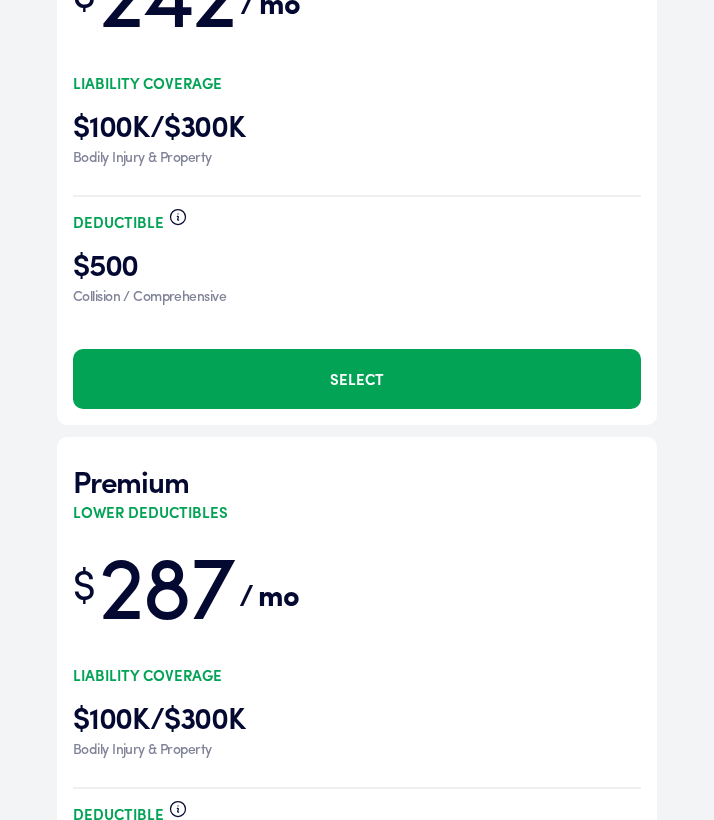 click on "Extra Recommended for you $ 242   / mo Liability Coverage   $100K/$300K Bodily Injury & Property Deductible   $500 Collision / Comprehensive Select" at bounding box center [357, 135] 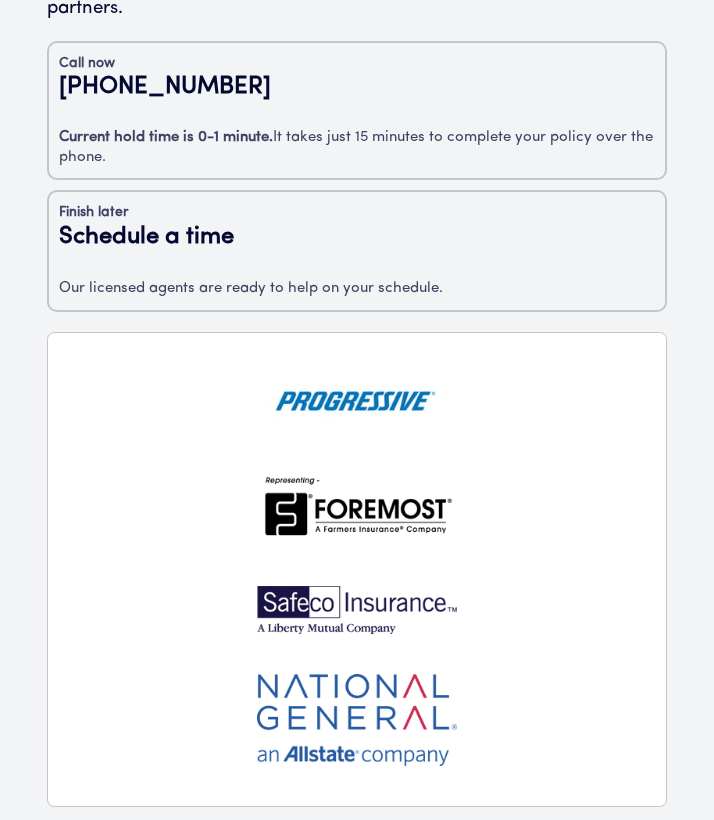 scroll, scrollTop: 272, scrollLeft: 0, axis: vertical 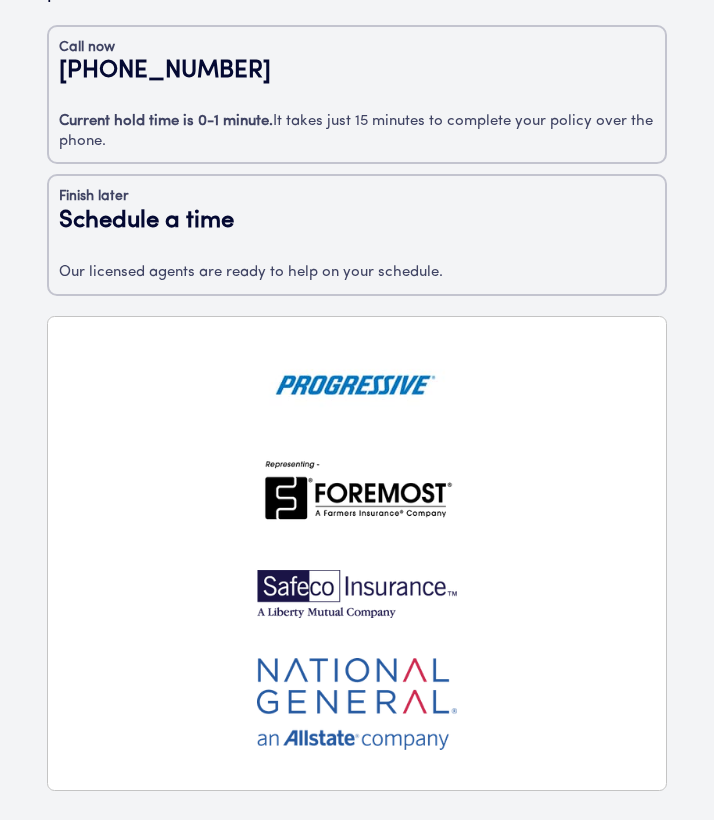 click on "Our licensed agents are ready to help on your schedule." at bounding box center [357, 273] 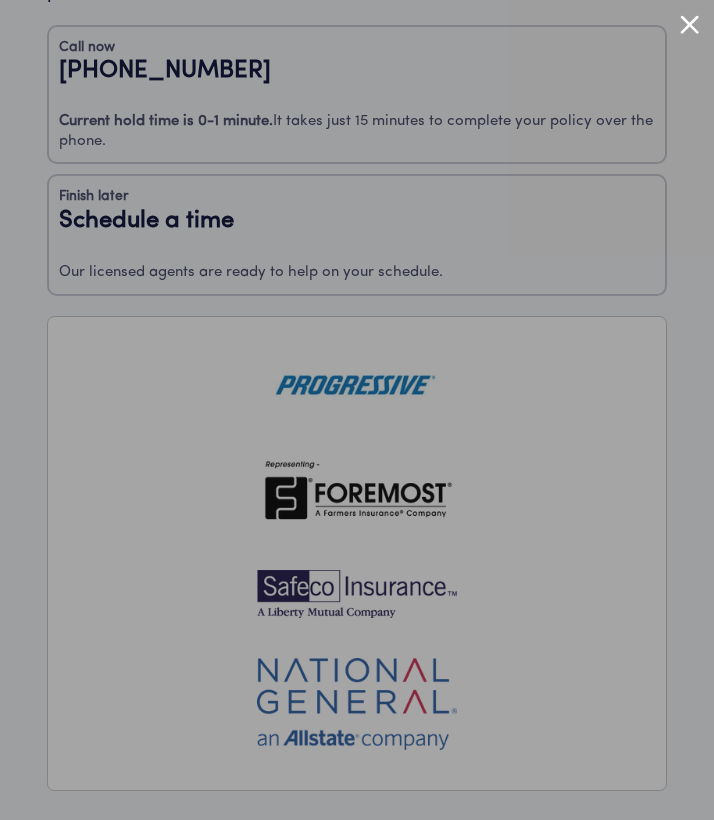 click at bounding box center [689, 24] 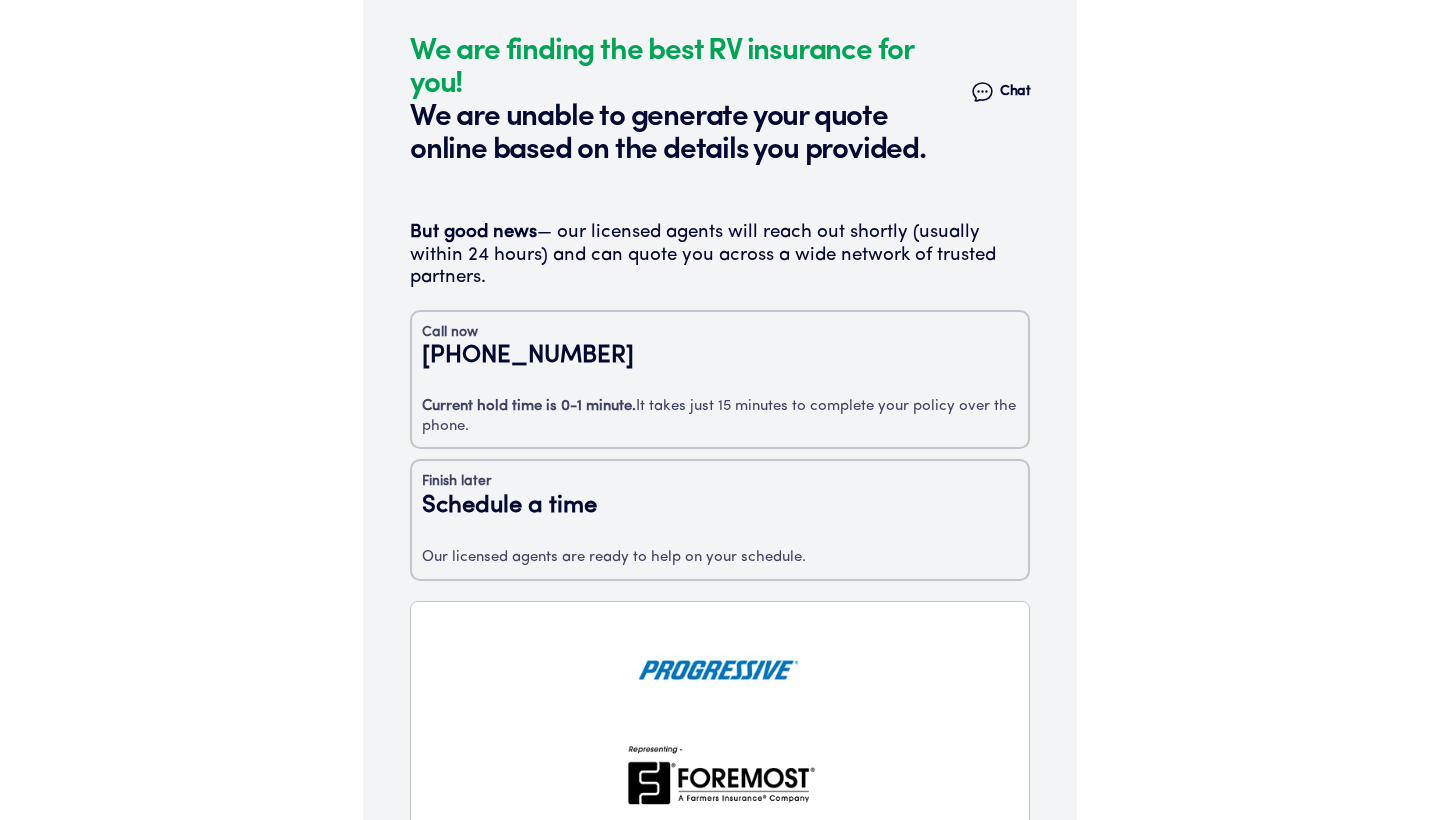 scroll, scrollTop: 0, scrollLeft: 0, axis: both 